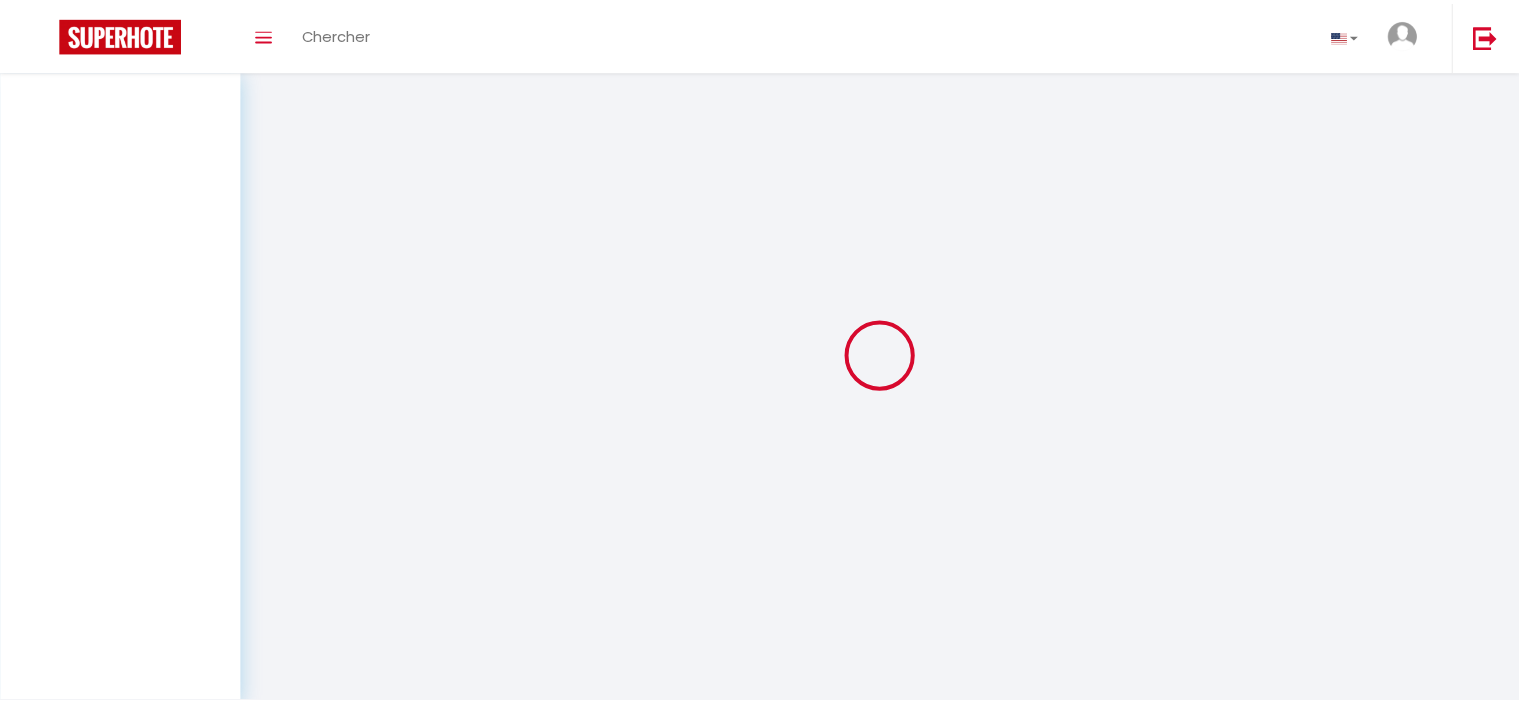 scroll, scrollTop: 0, scrollLeft: 0, axis: both 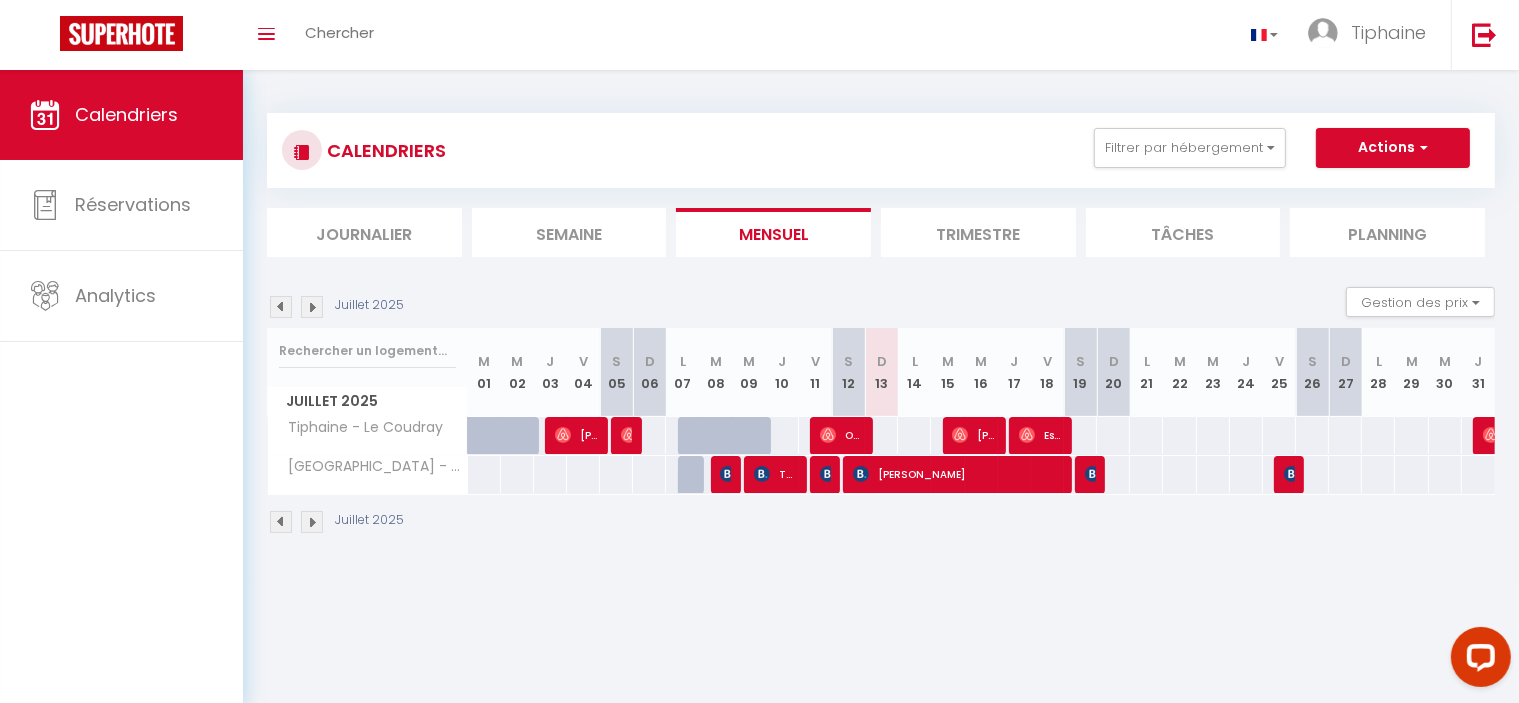 click on "Tâches" at bounding box center (1183, 232) 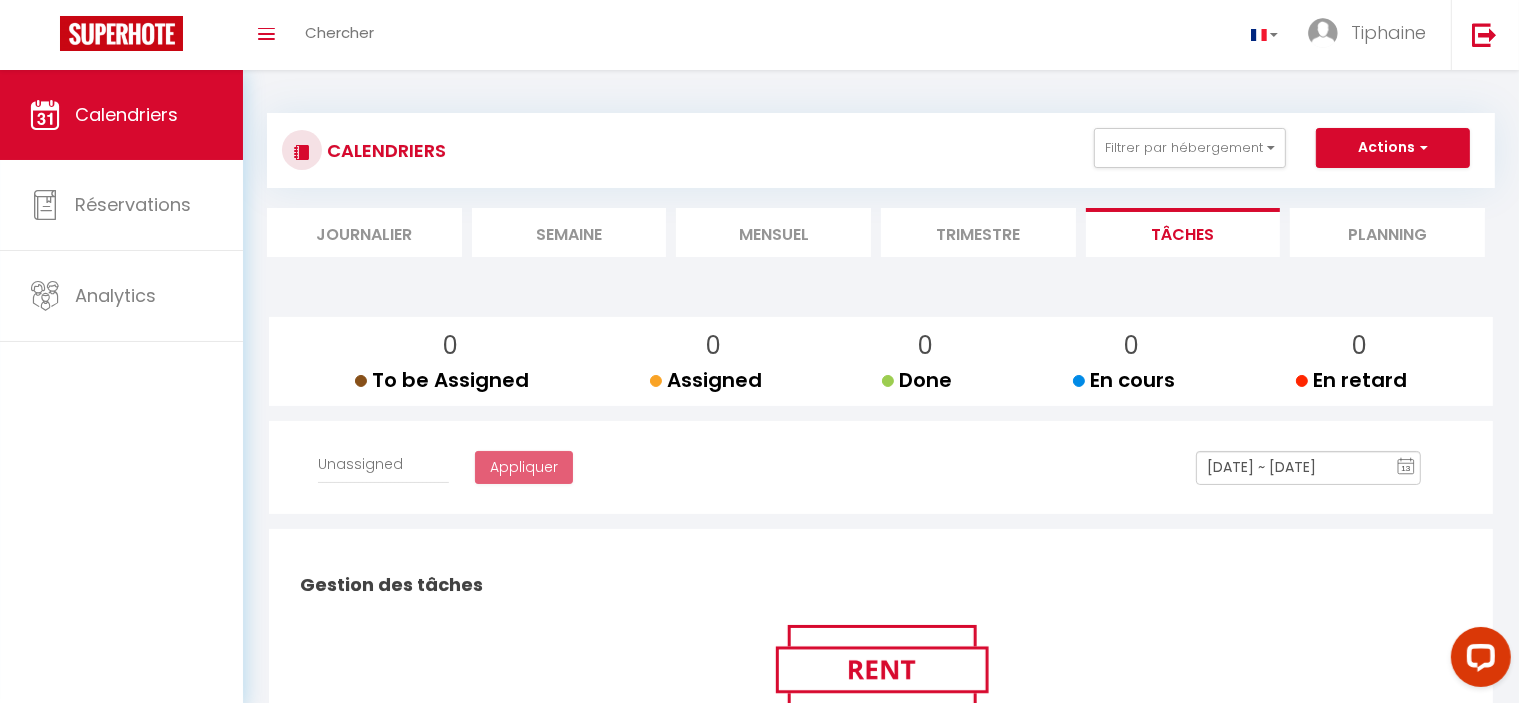 select 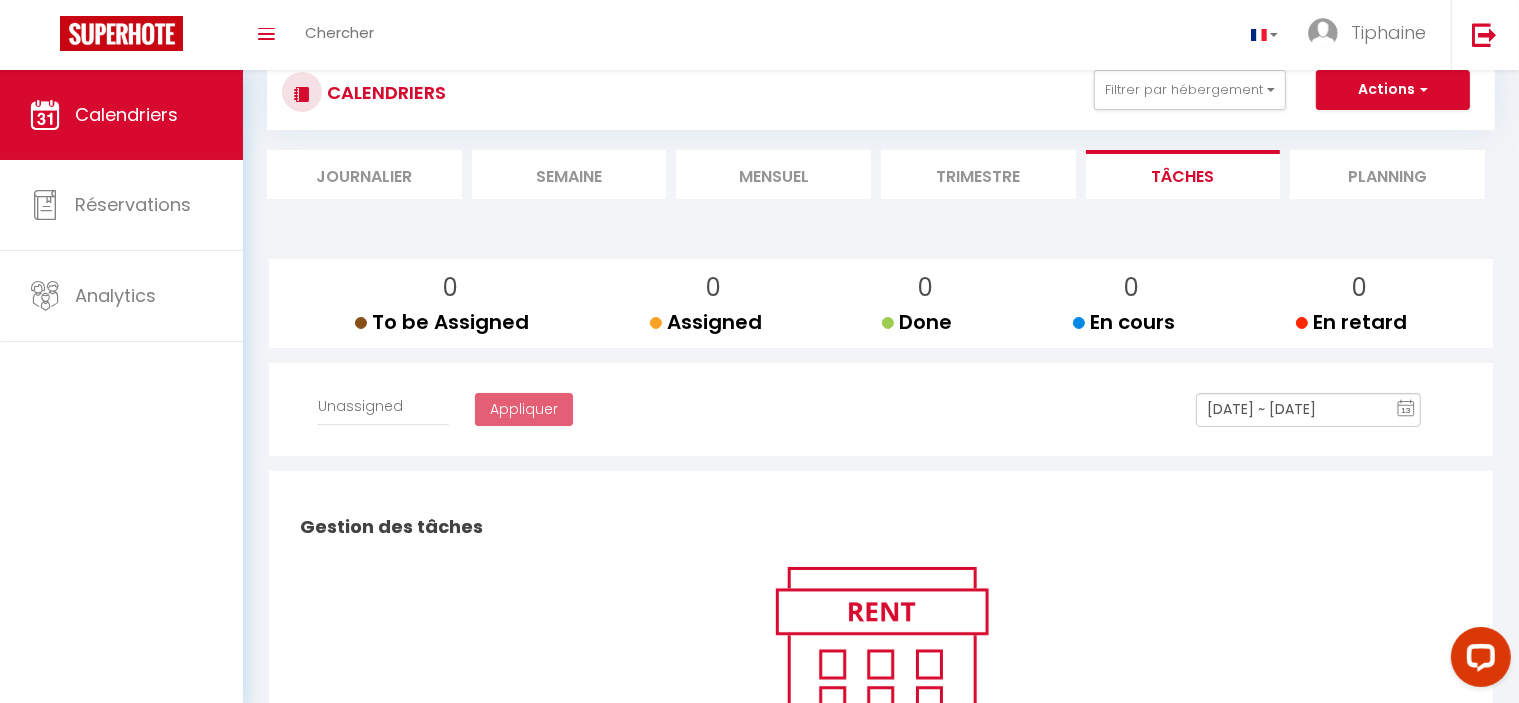scroll, scrollTop: 0, scrollLeft: 0, axis: both 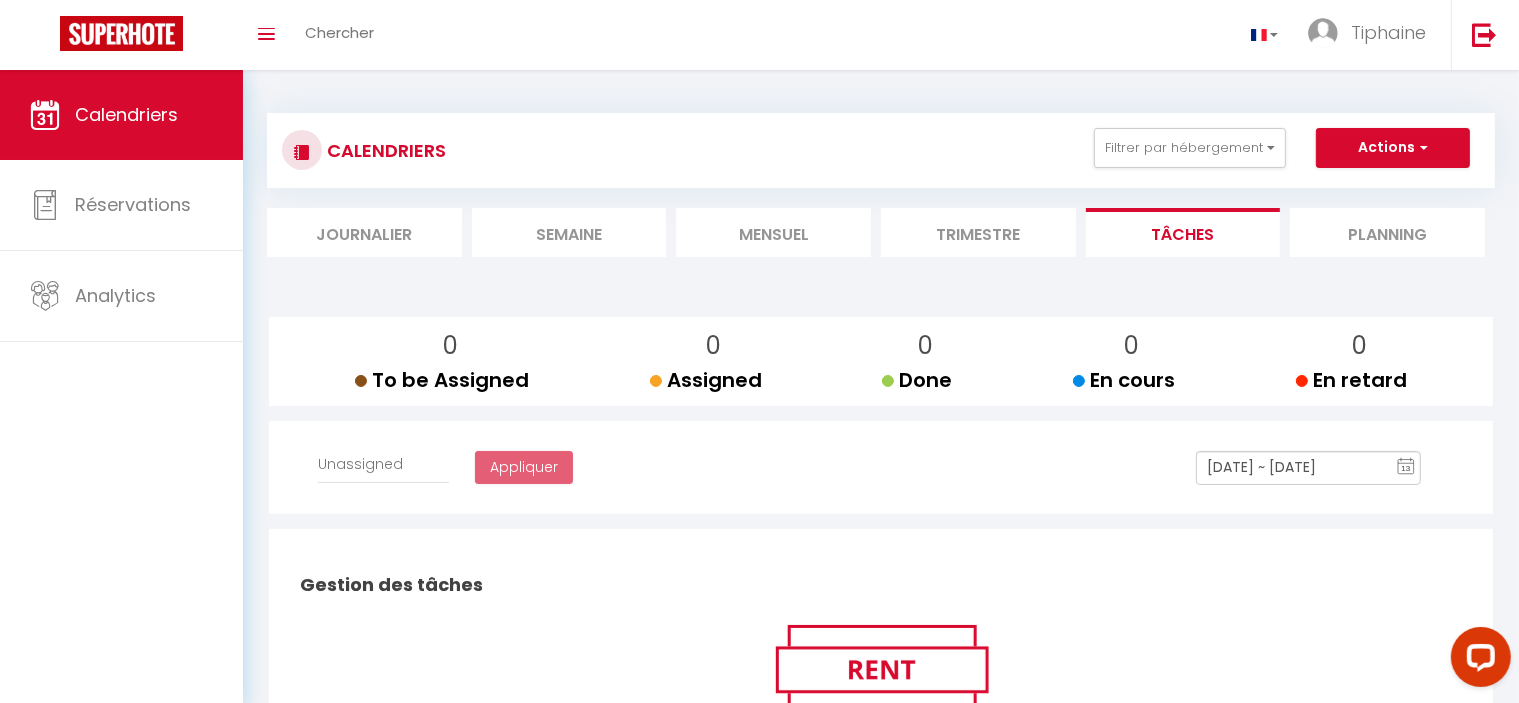 click on "Planning" at bounding box center [1387, 232] 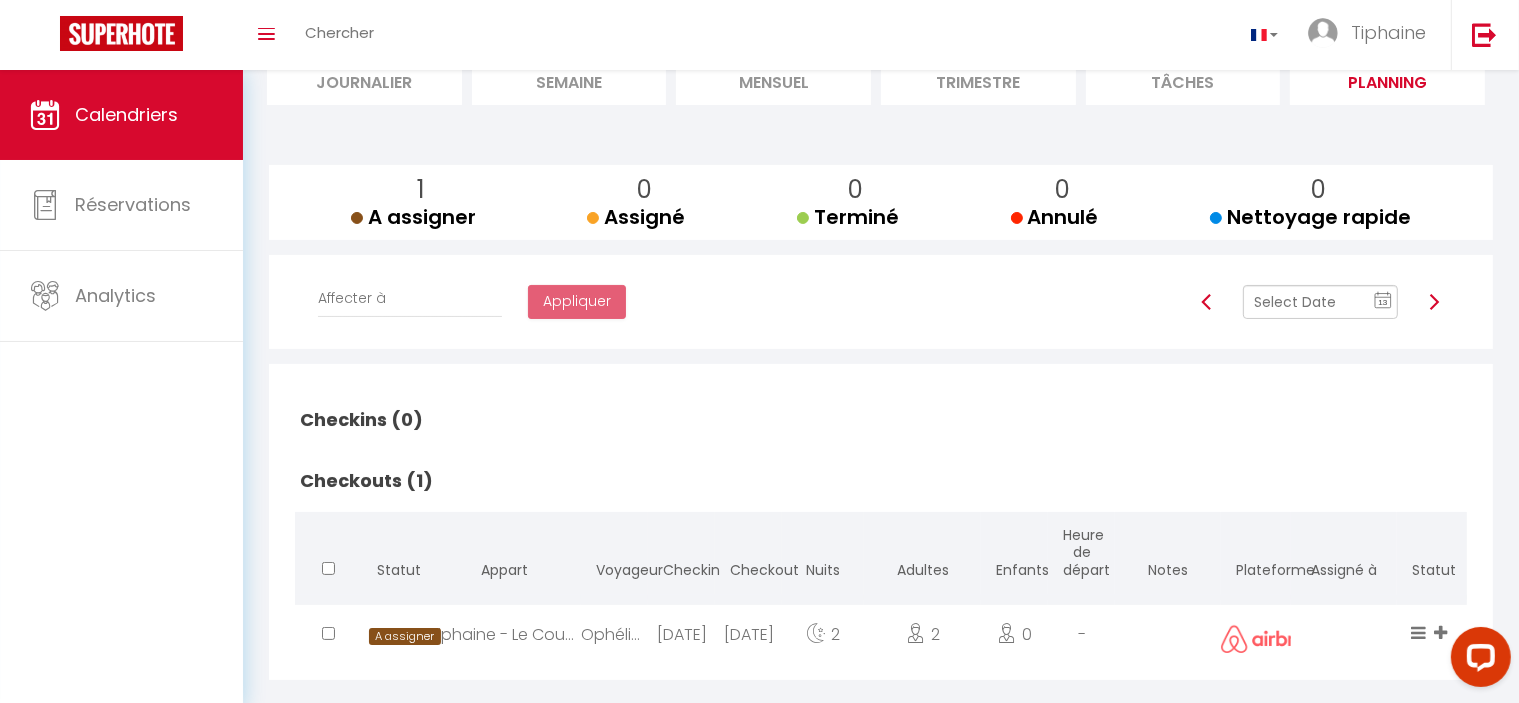 scroll, scrollTop: 181, scrollLeft: 0, axis: vertical 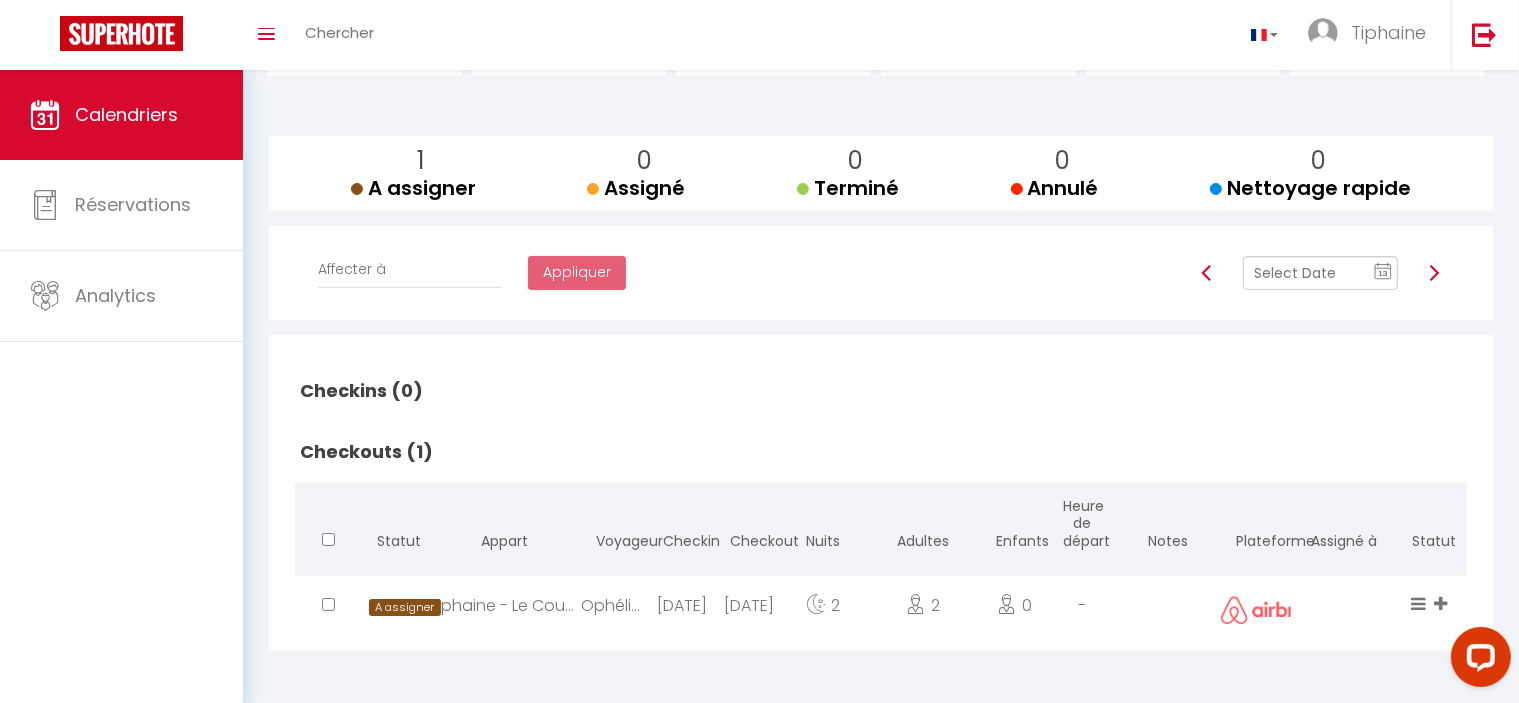 click at bounding box center (1418, 603) 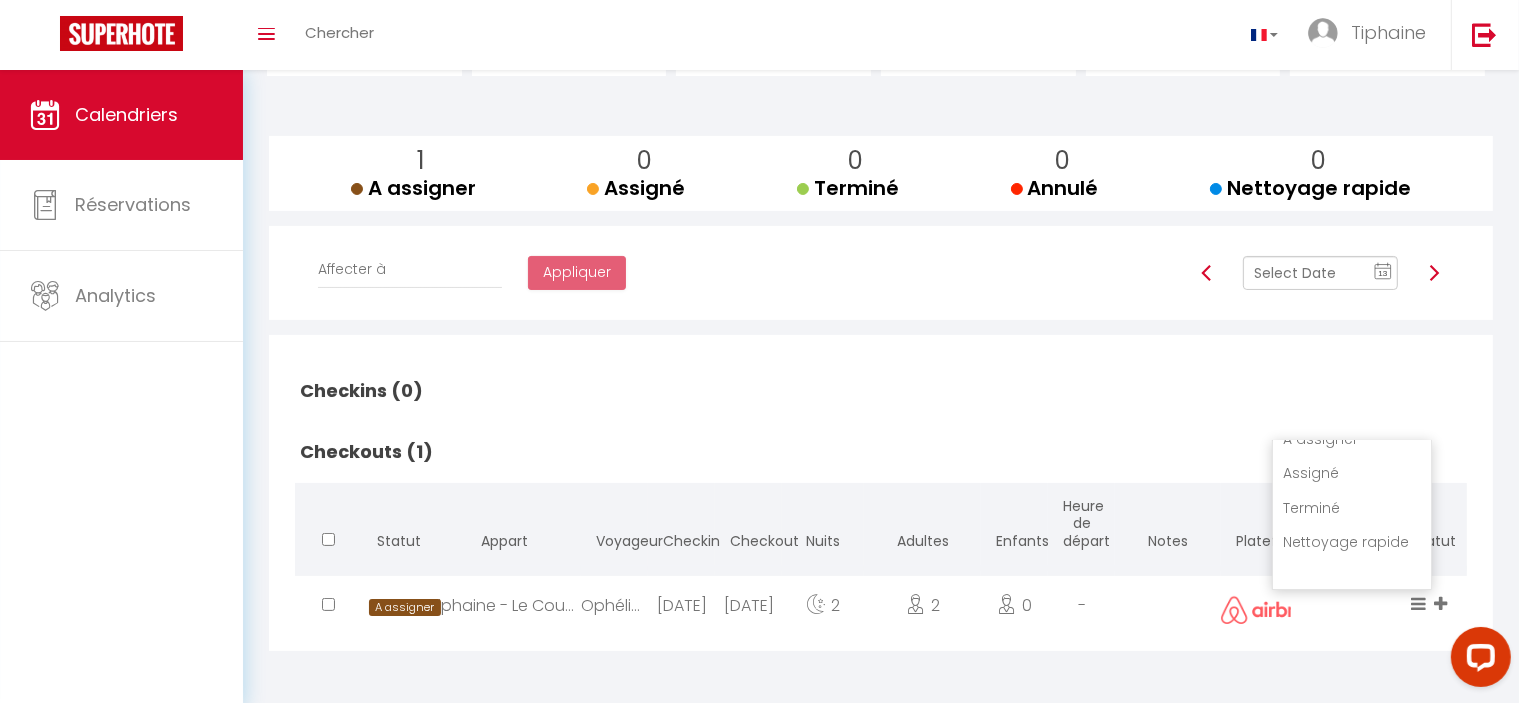 scroll, scrollTop: 23, scrollLeft: 0, axis: vertical 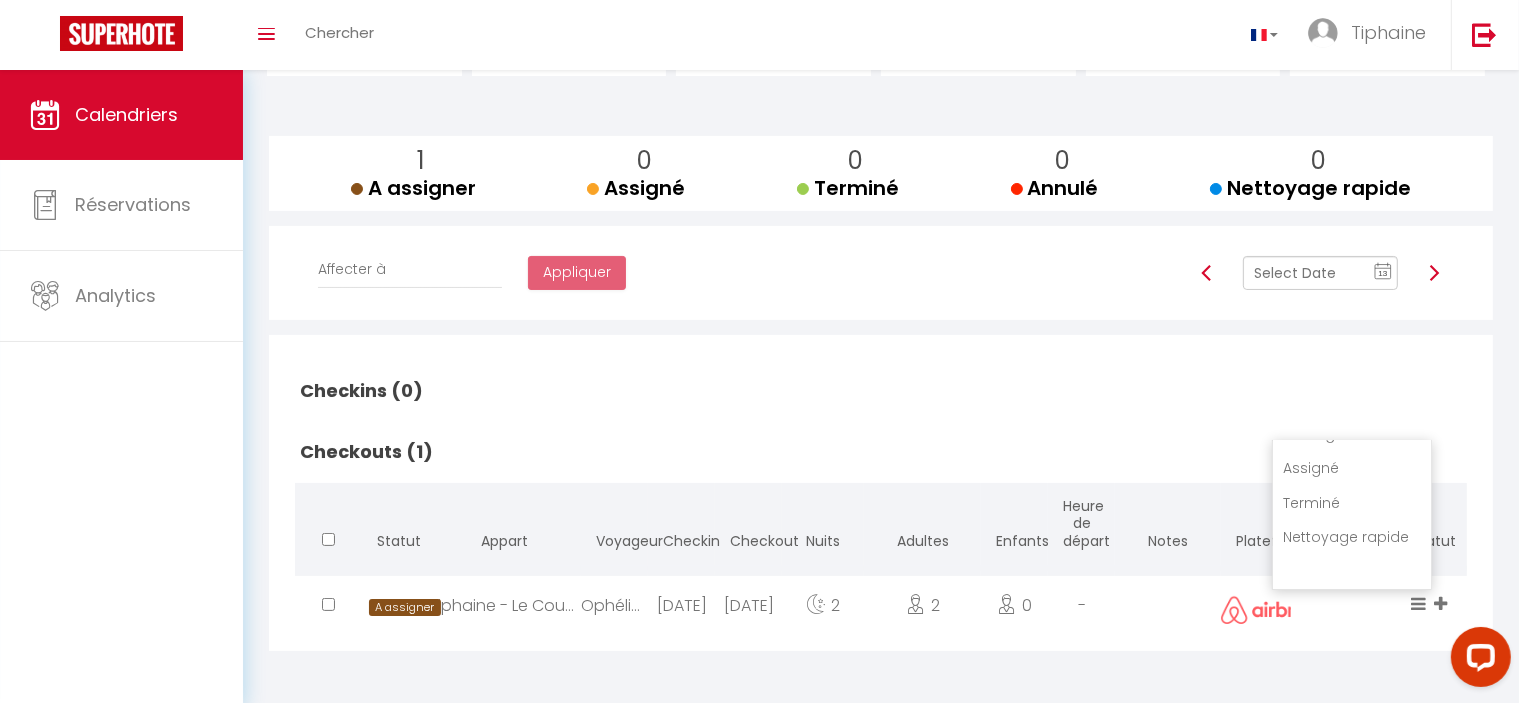 click on "Checkouts (1)" at bounding box center [881, 452] 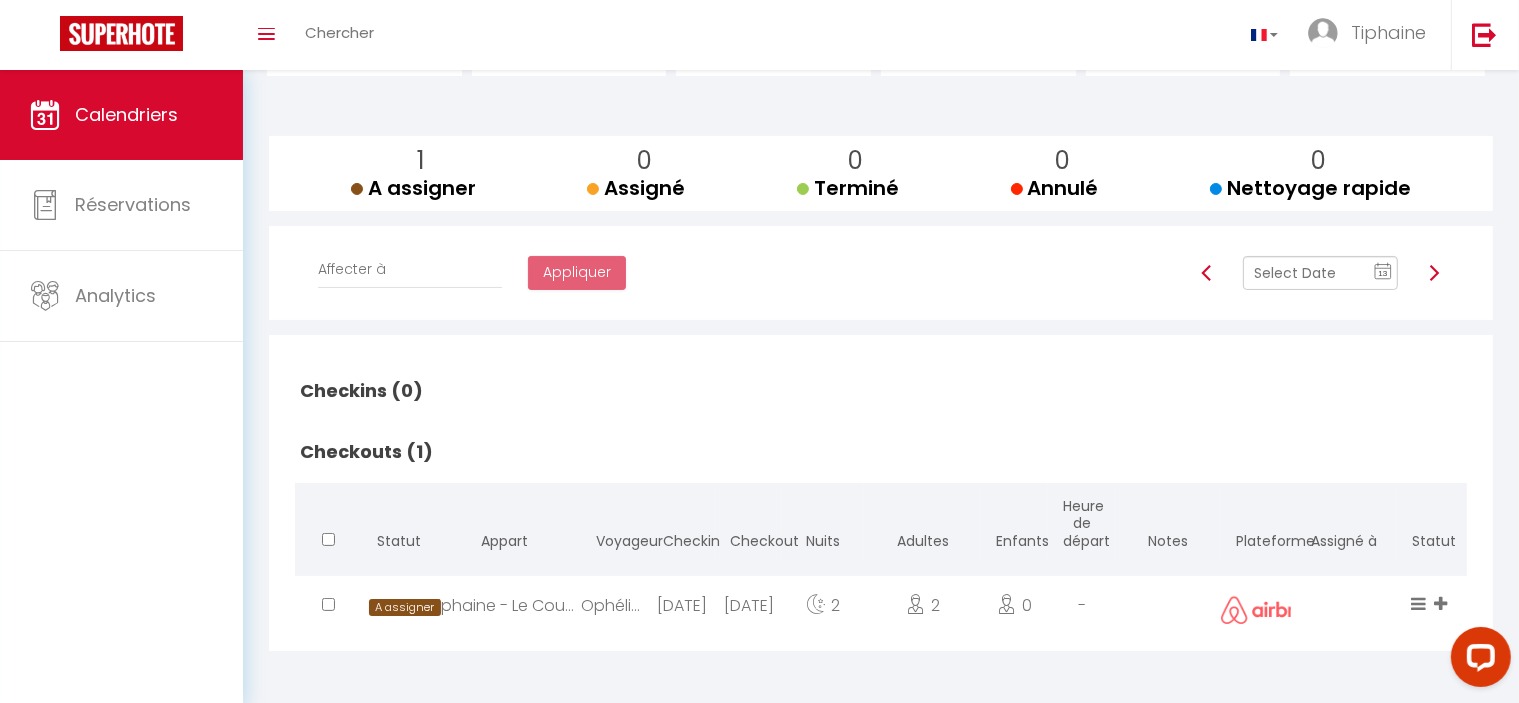 click at bounding box center (1440, 603) 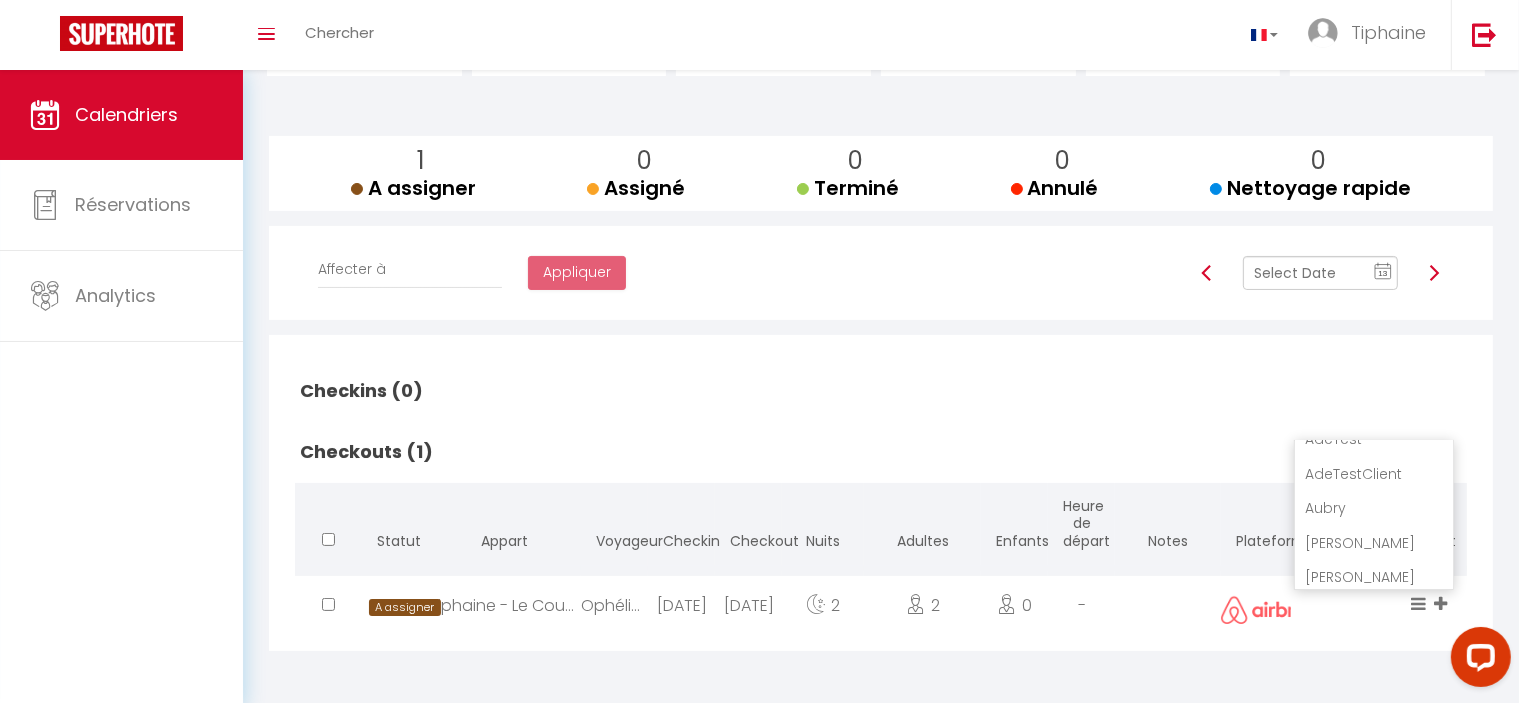 scroll, scrollTop: 0, scrollLeft: 0, axis: both 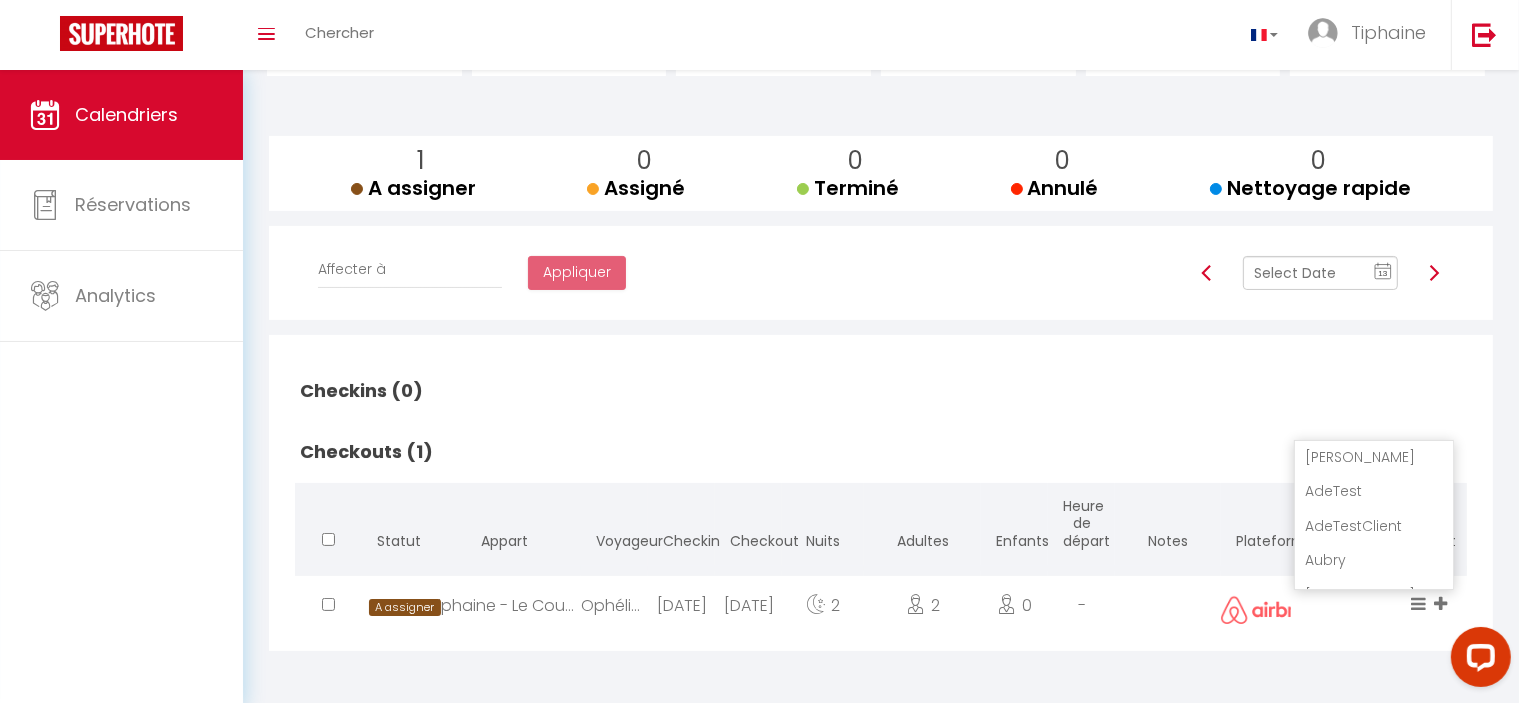 click on "Checkins (0)" at bounding box center [881, 391] 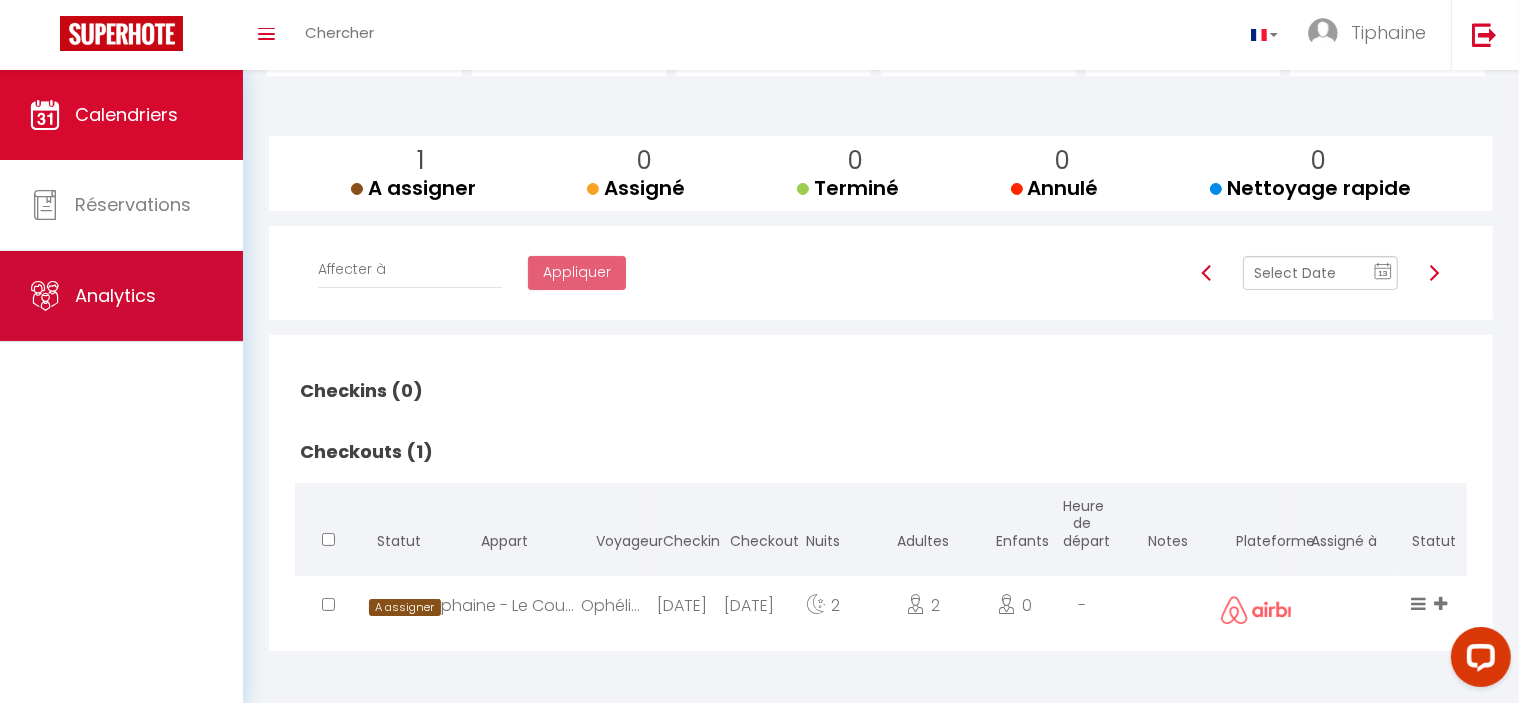 click on "Analytics" at bounding box center (115, 295) 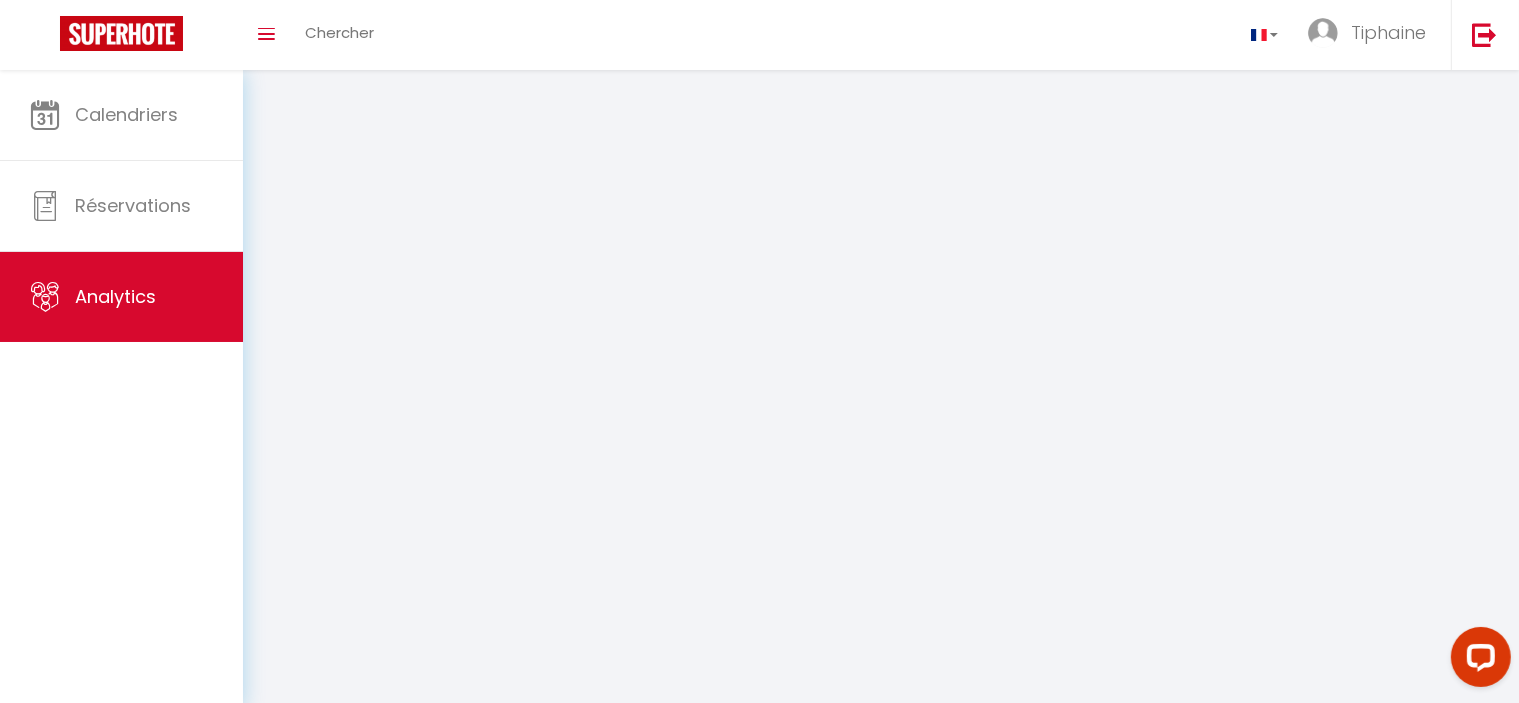 select on "2025" 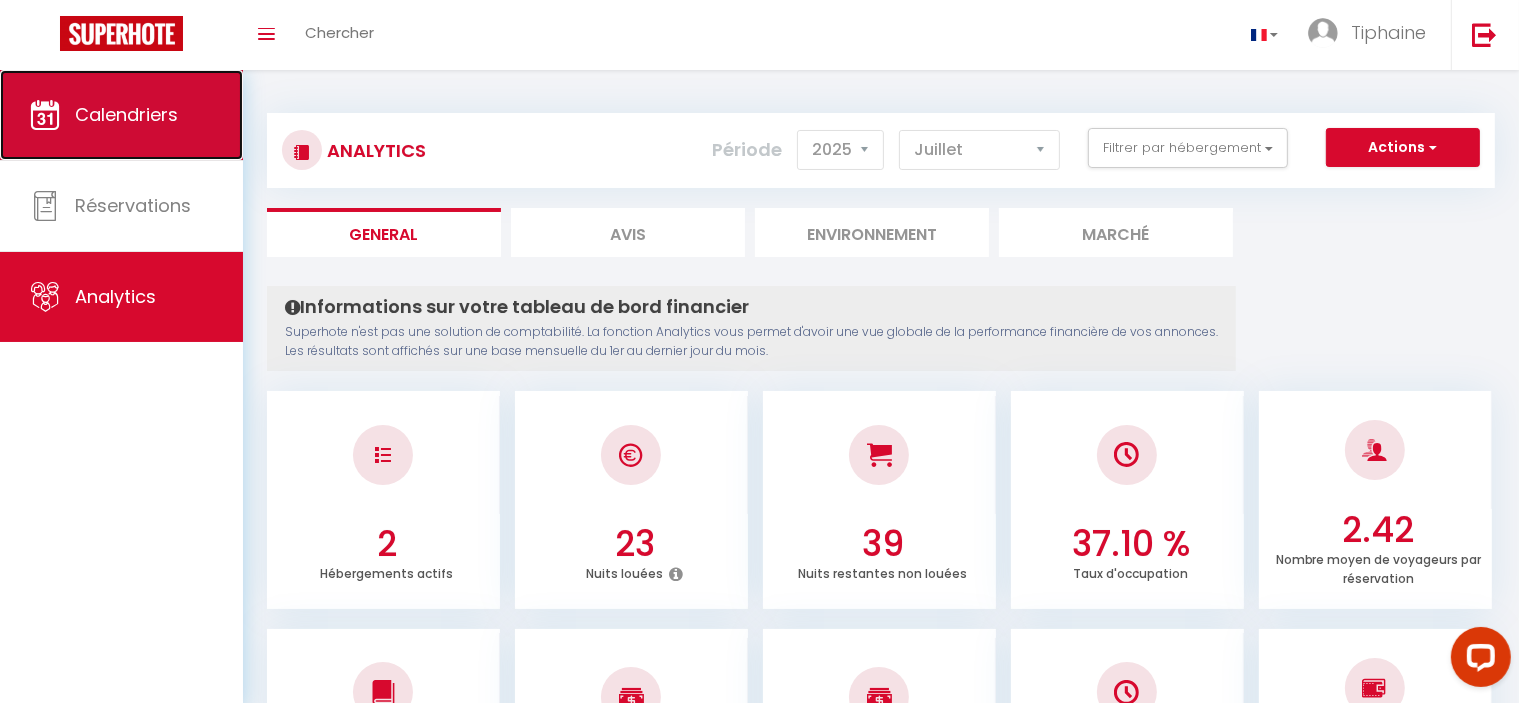 click on "Calendriers" at bounding box center (126, 114) 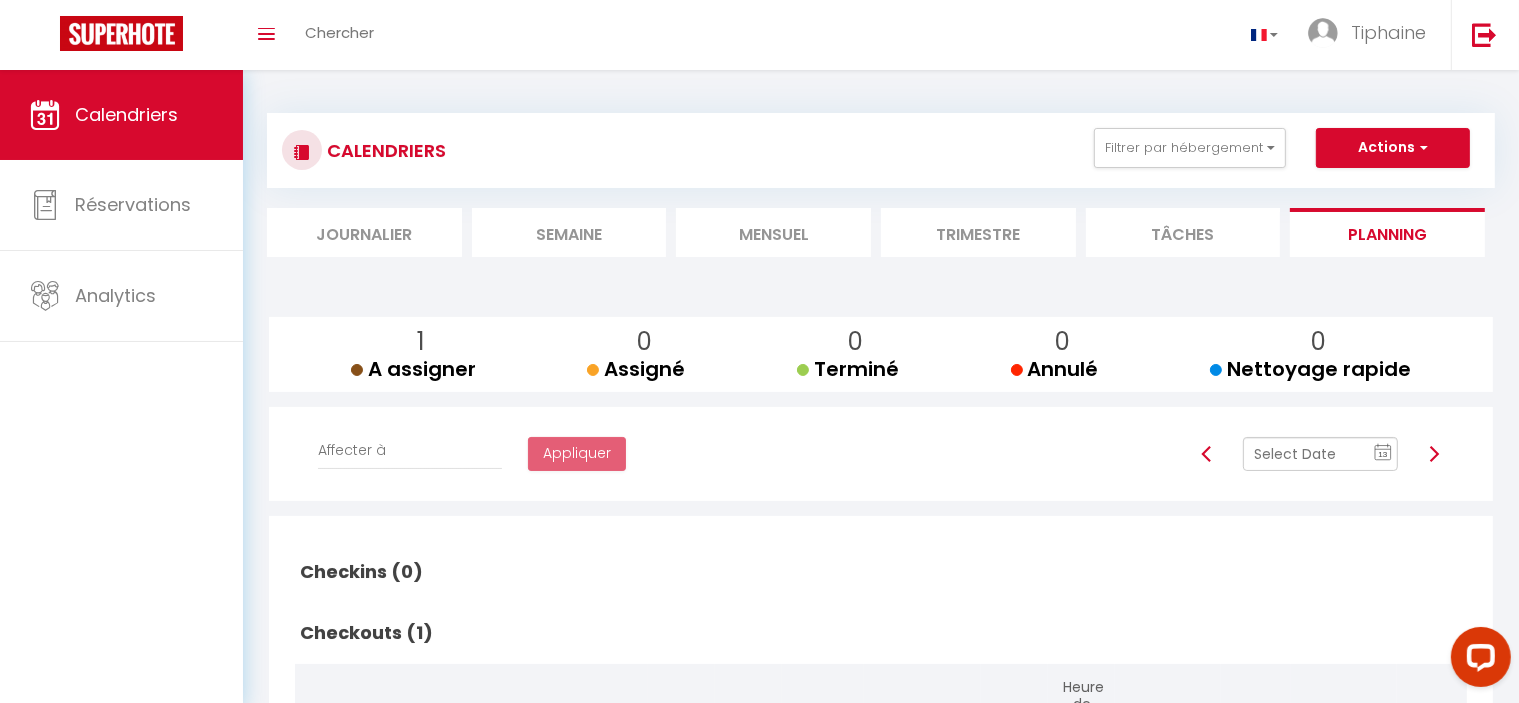click on "Mensuel" at bounding box center (773, 232) 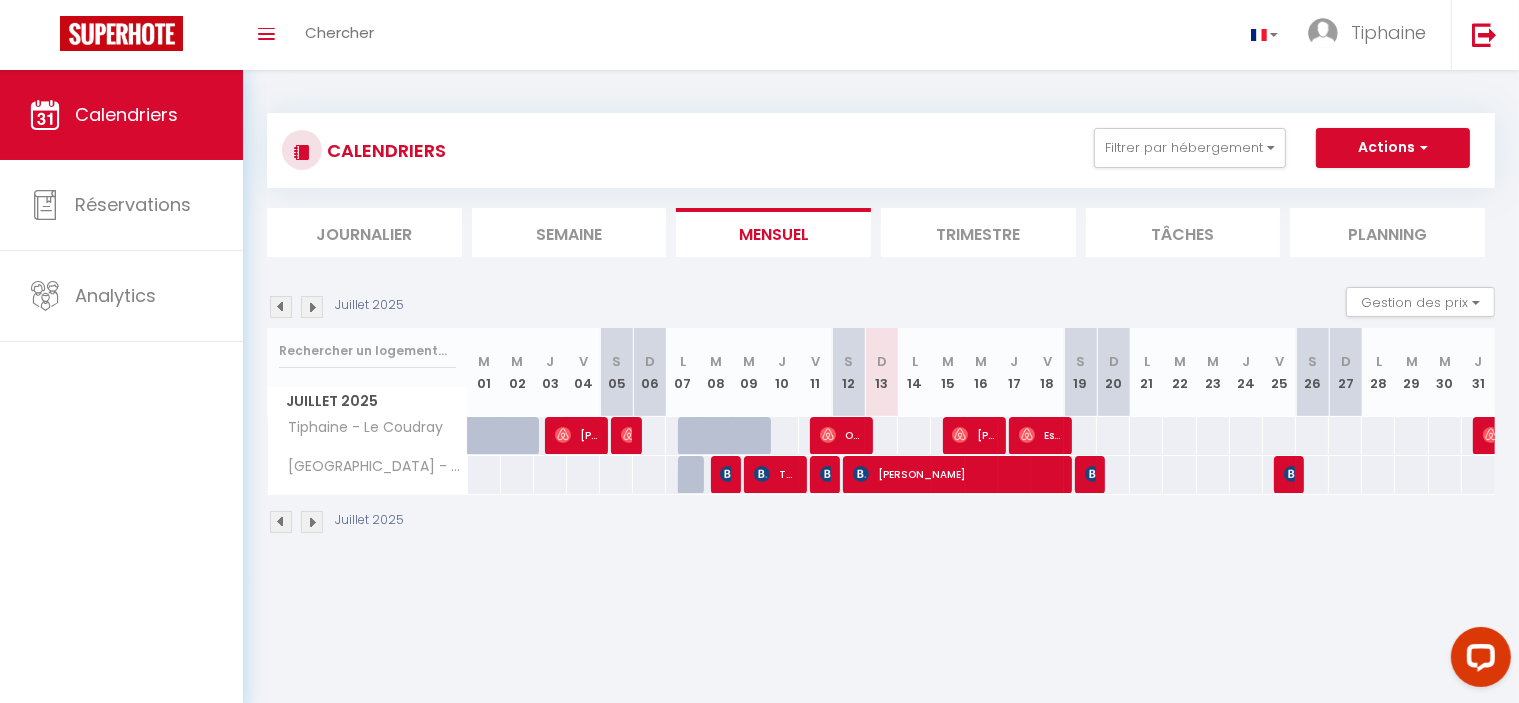 click at bounding box center (281, 307) 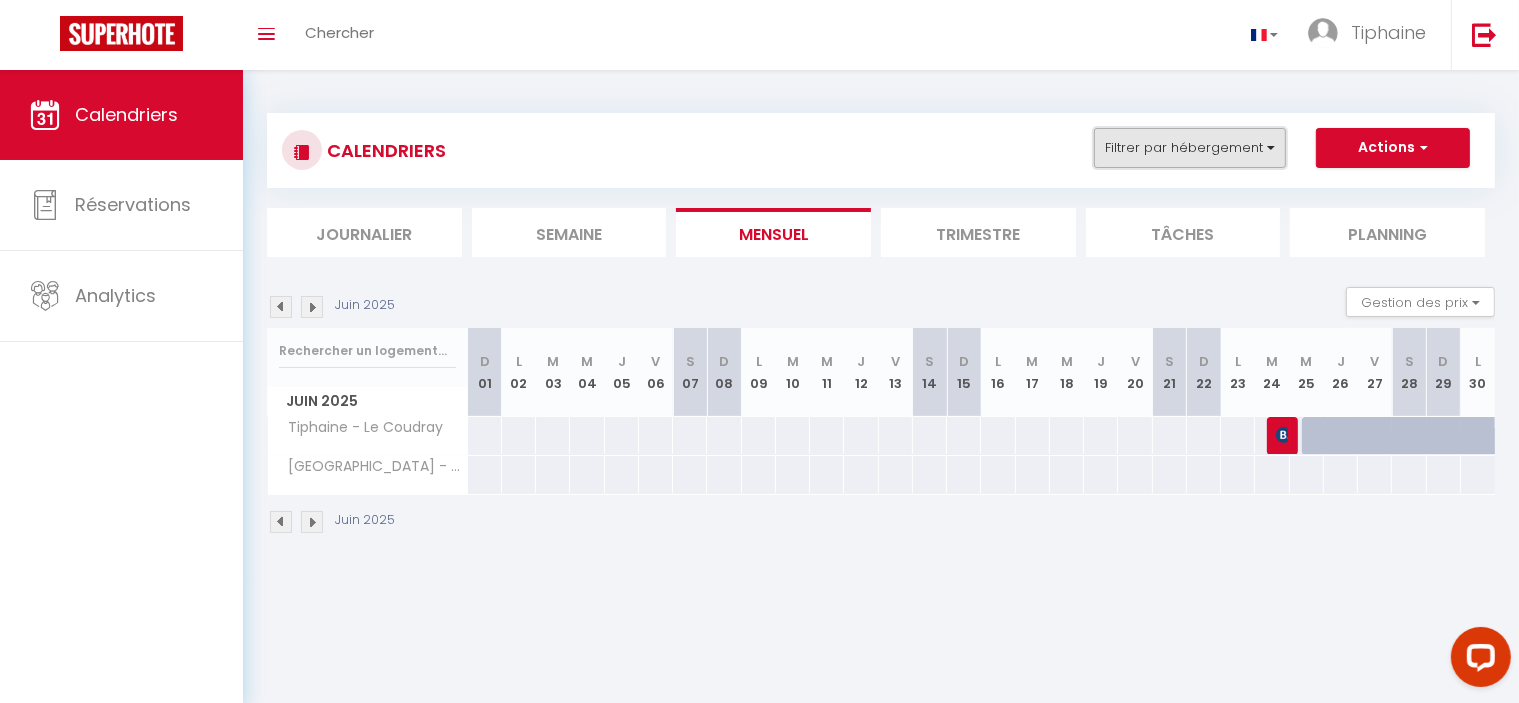 click on "Filtrer par hébergement" at bounding box center [1190, 148] 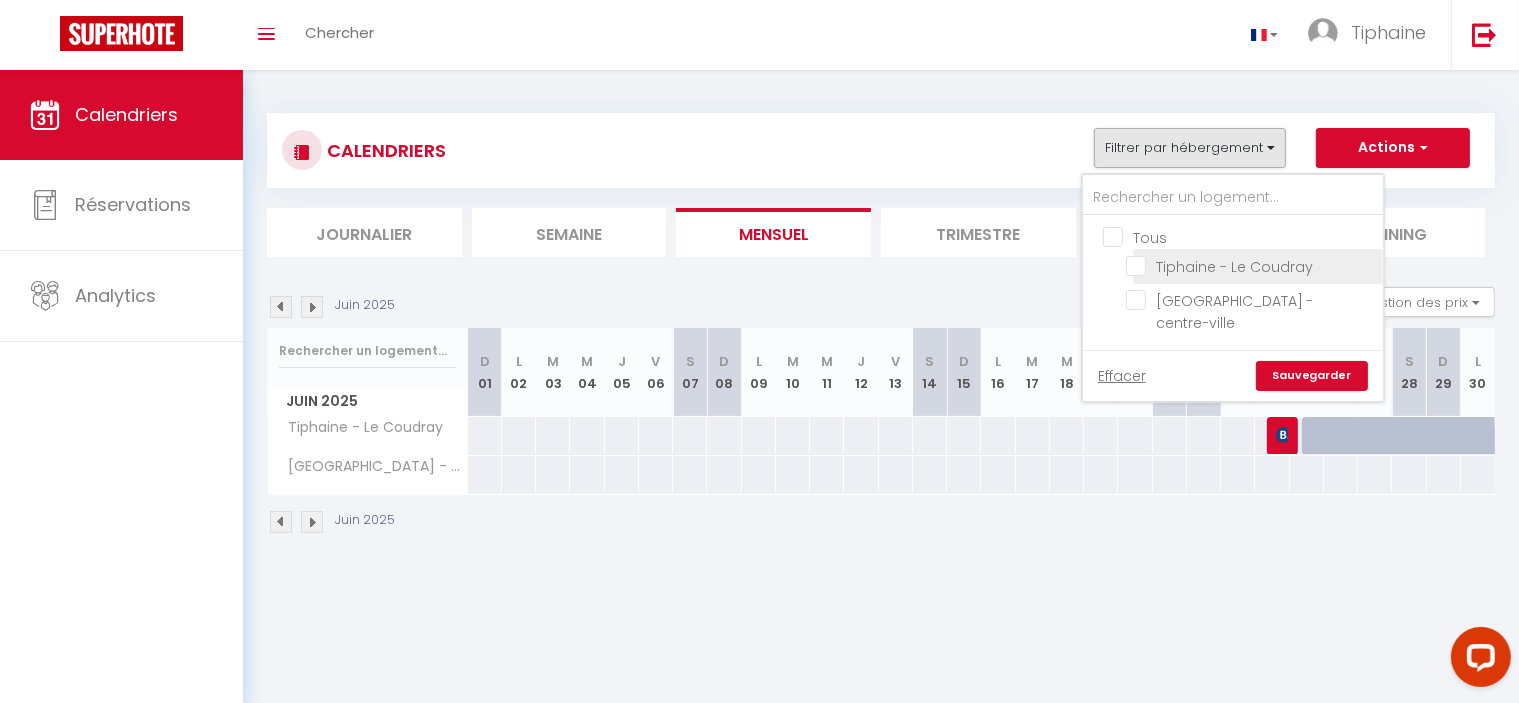 click on "Tiphaine - Le Coudray" at bounding box center (1251, 265) 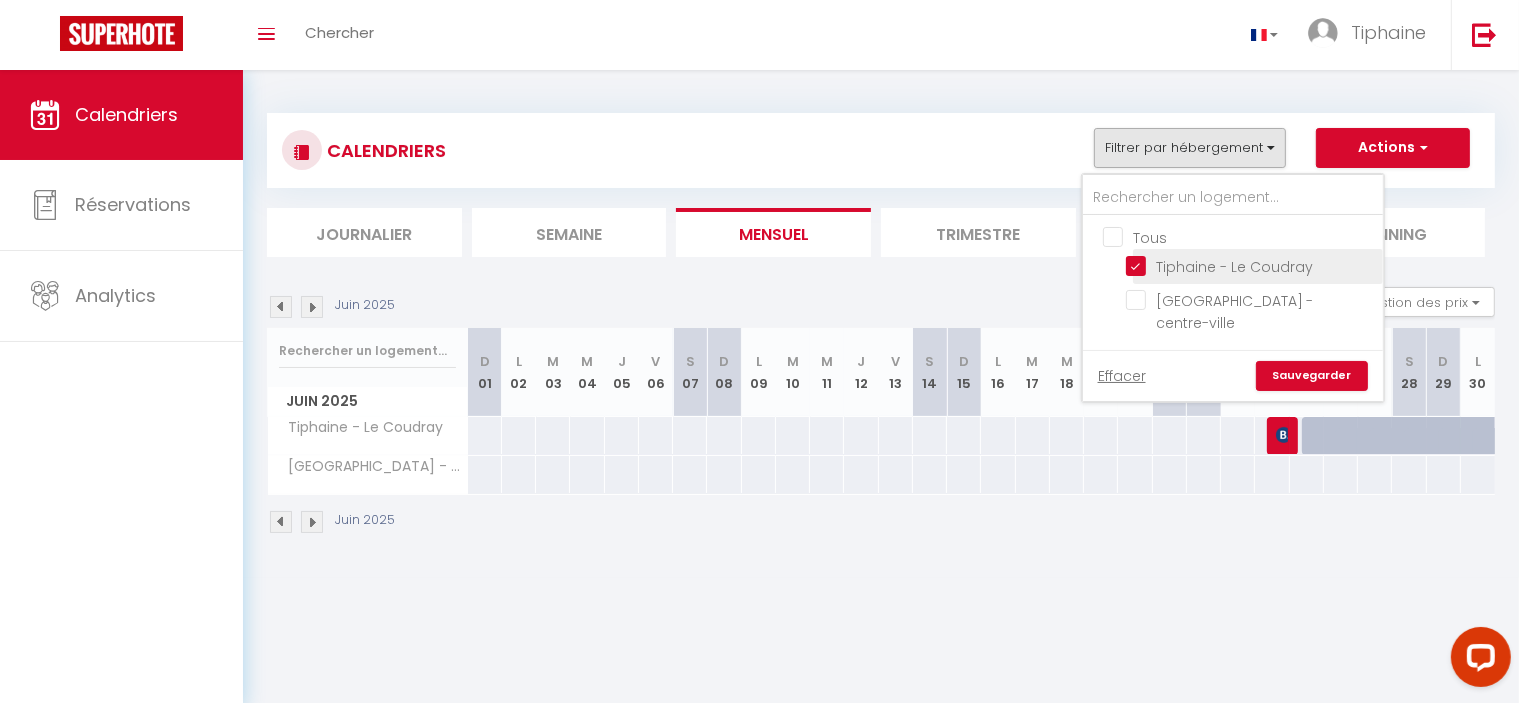checkbox on "false" 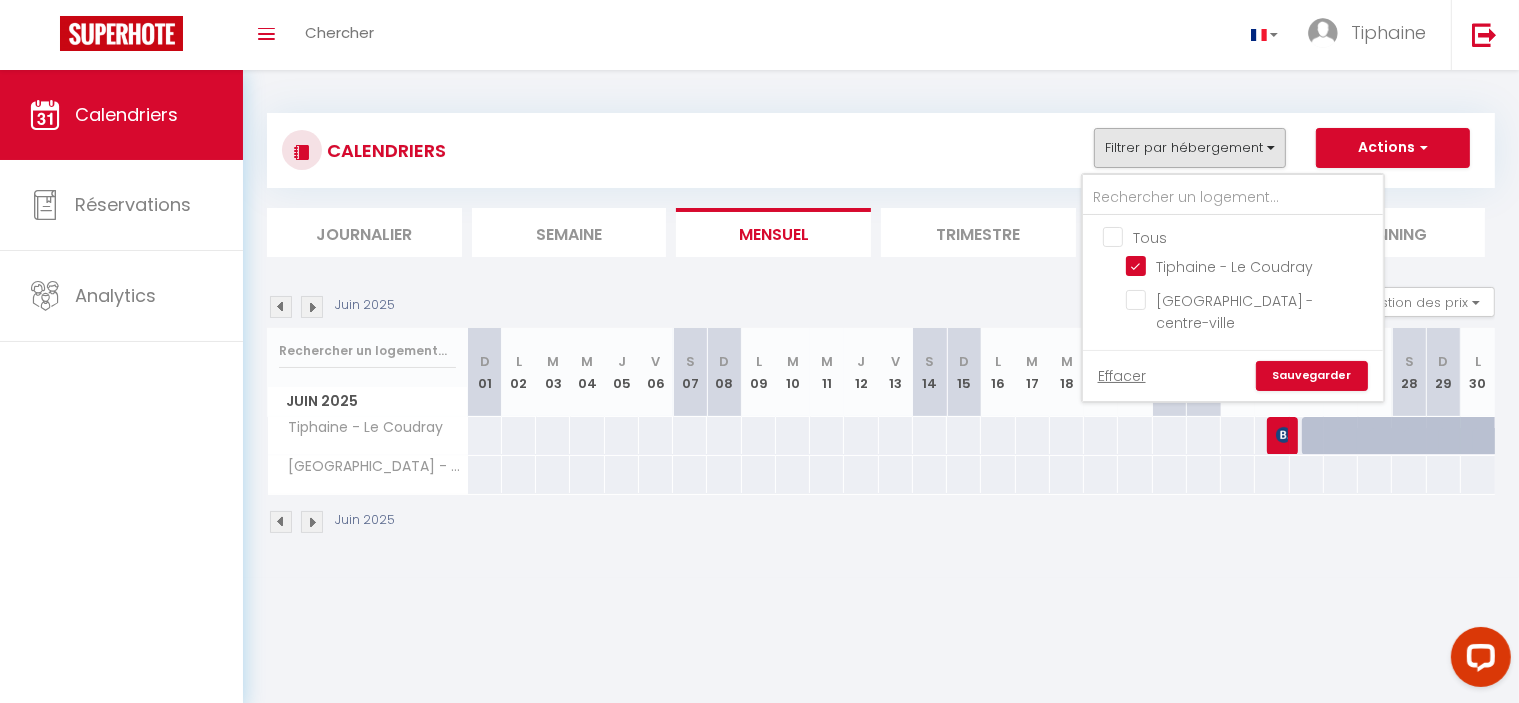 click on "Sauvegarder" at bounding box center (1312, 376) 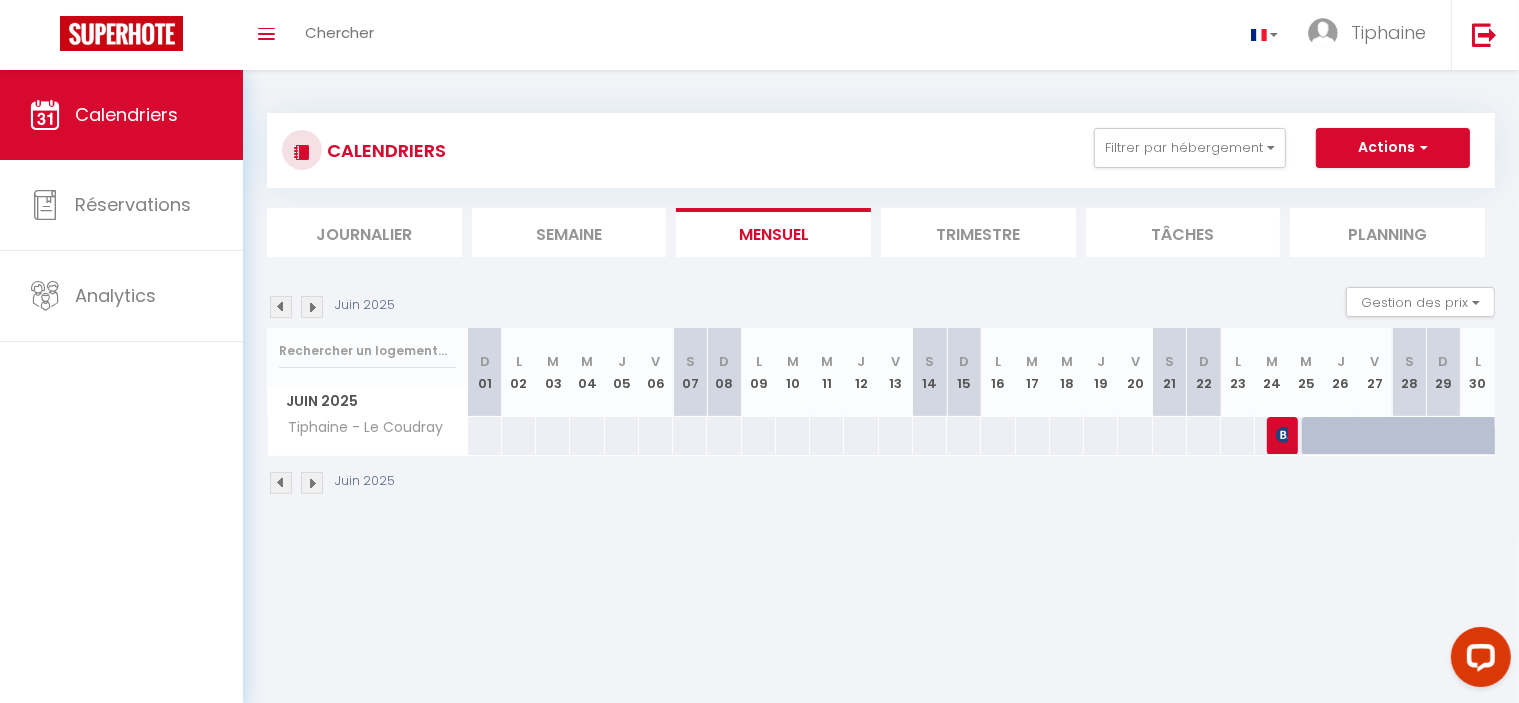 click at bounding box center [312, 483] 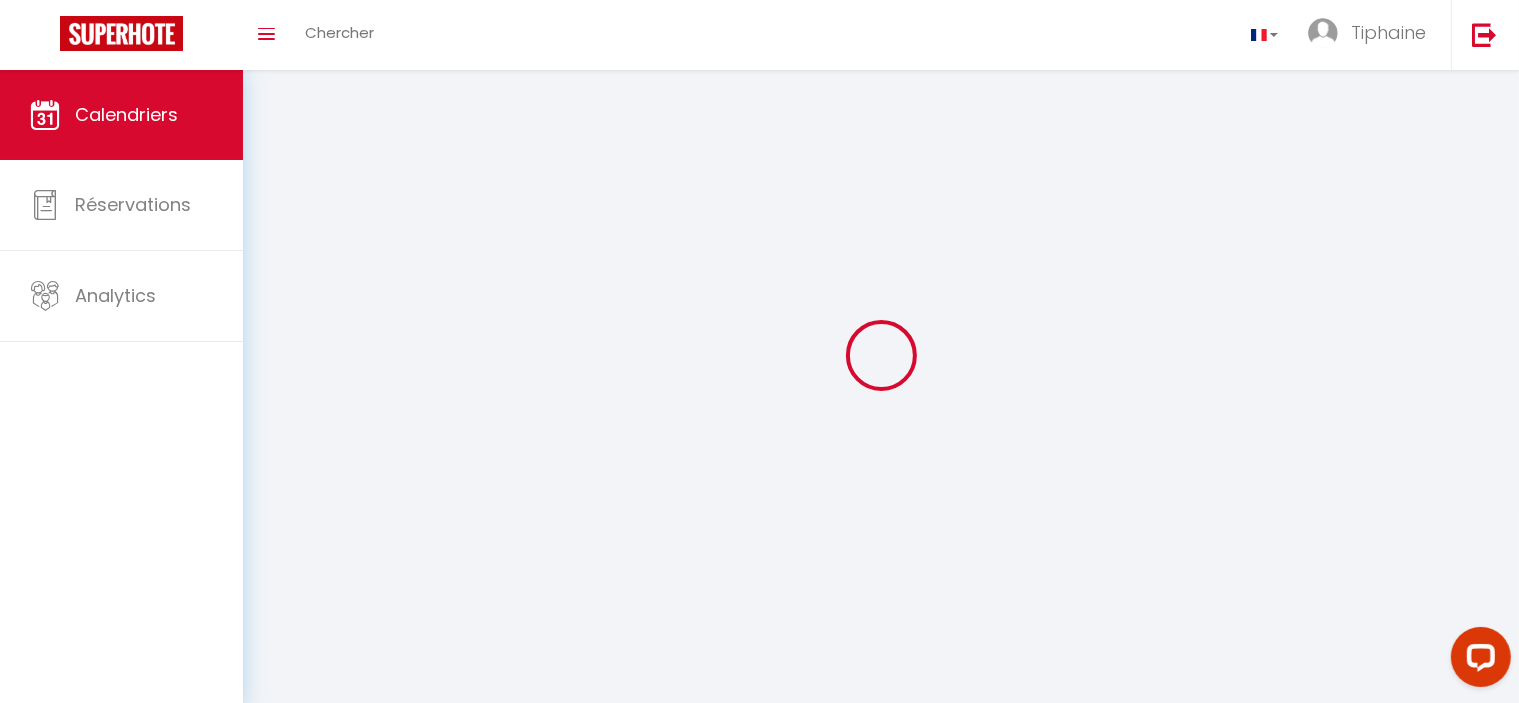 select 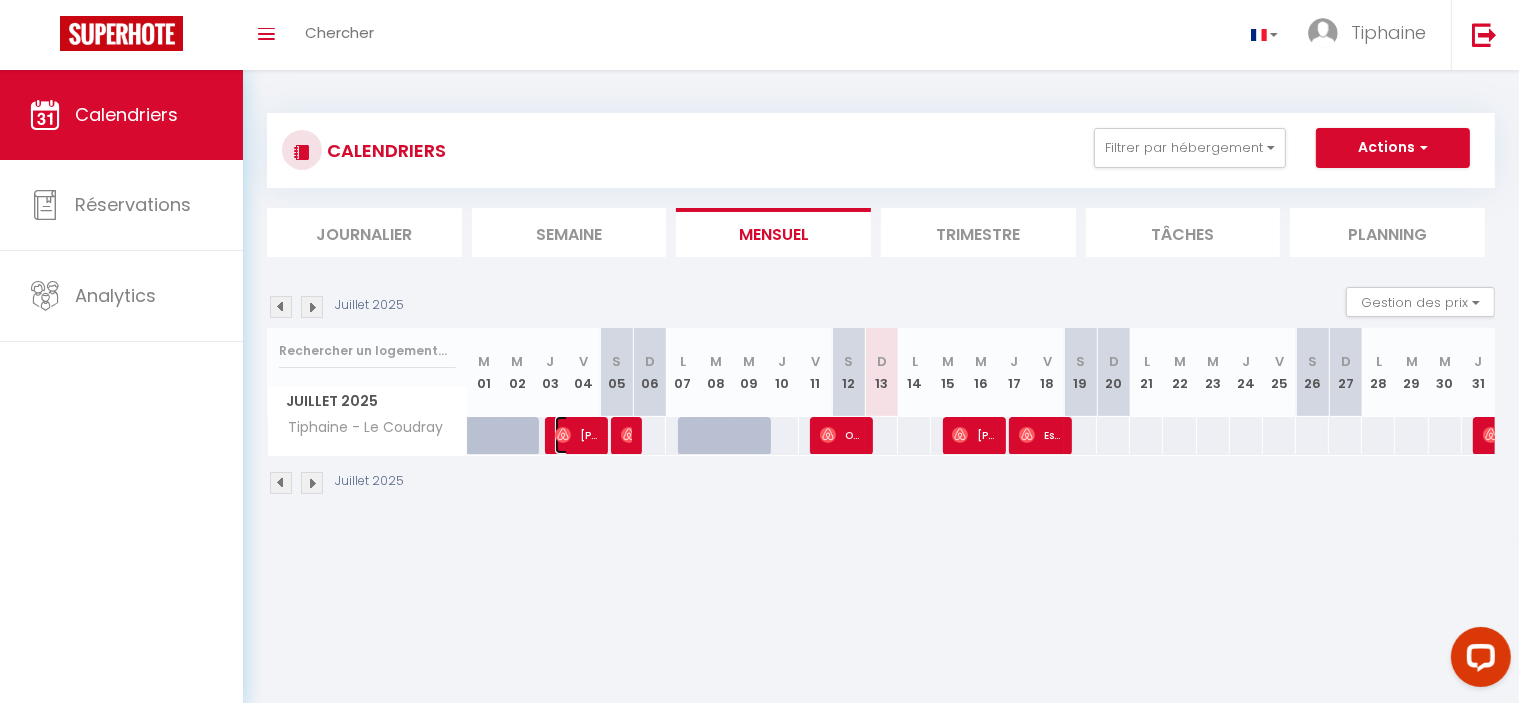 click on "[PERSON_NAME]" at bounding box center (577, 435) 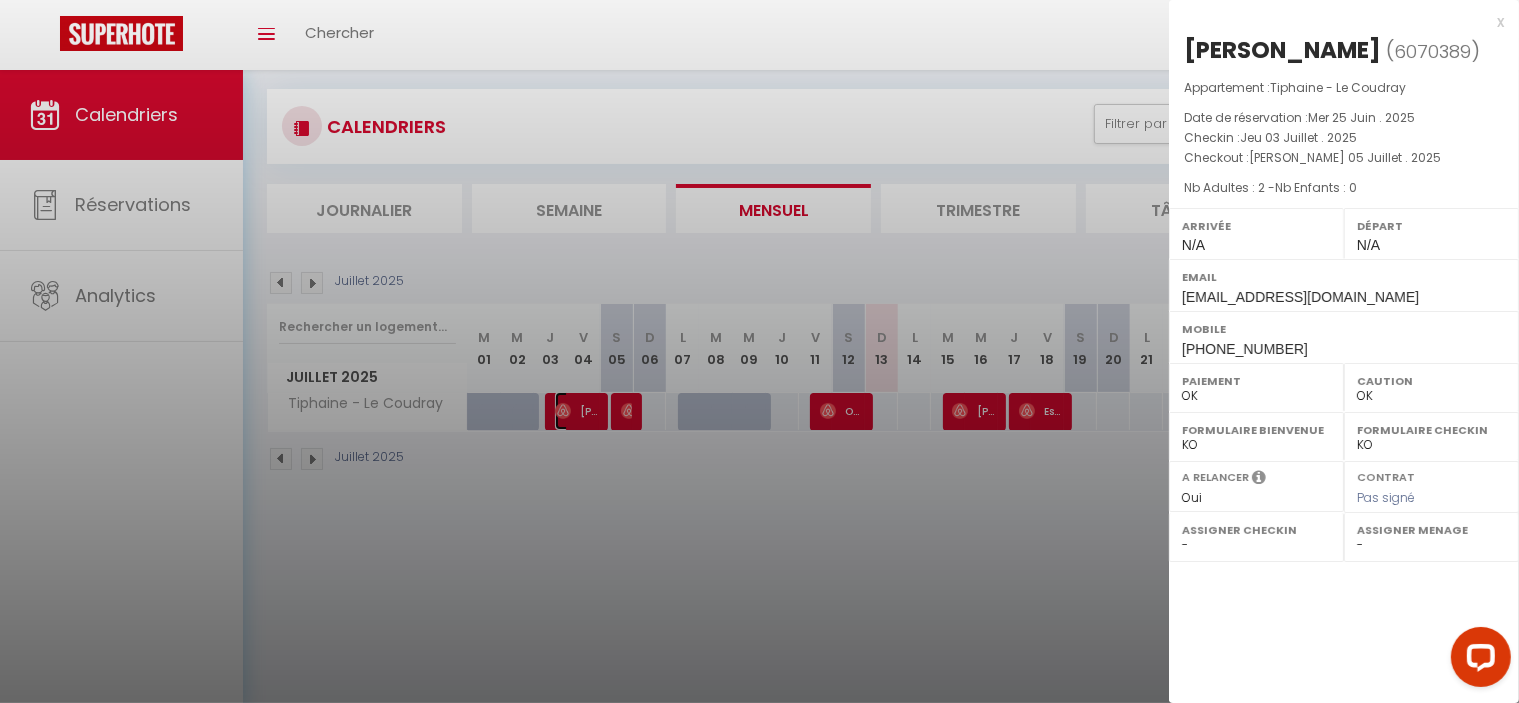 scroll, scrollTop: 0, scrollLeft: 0, axis: both 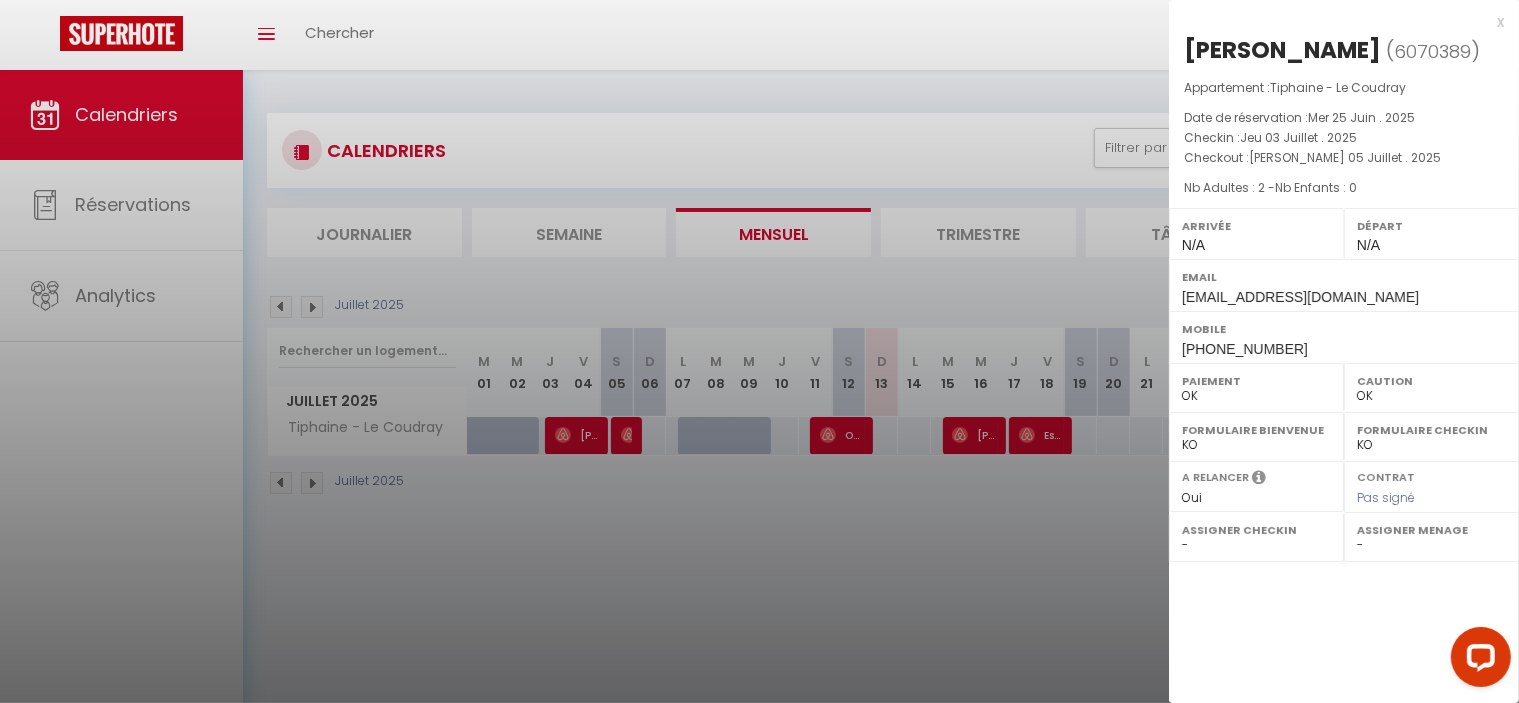 click on "x" at bounding box center [1336, 22] 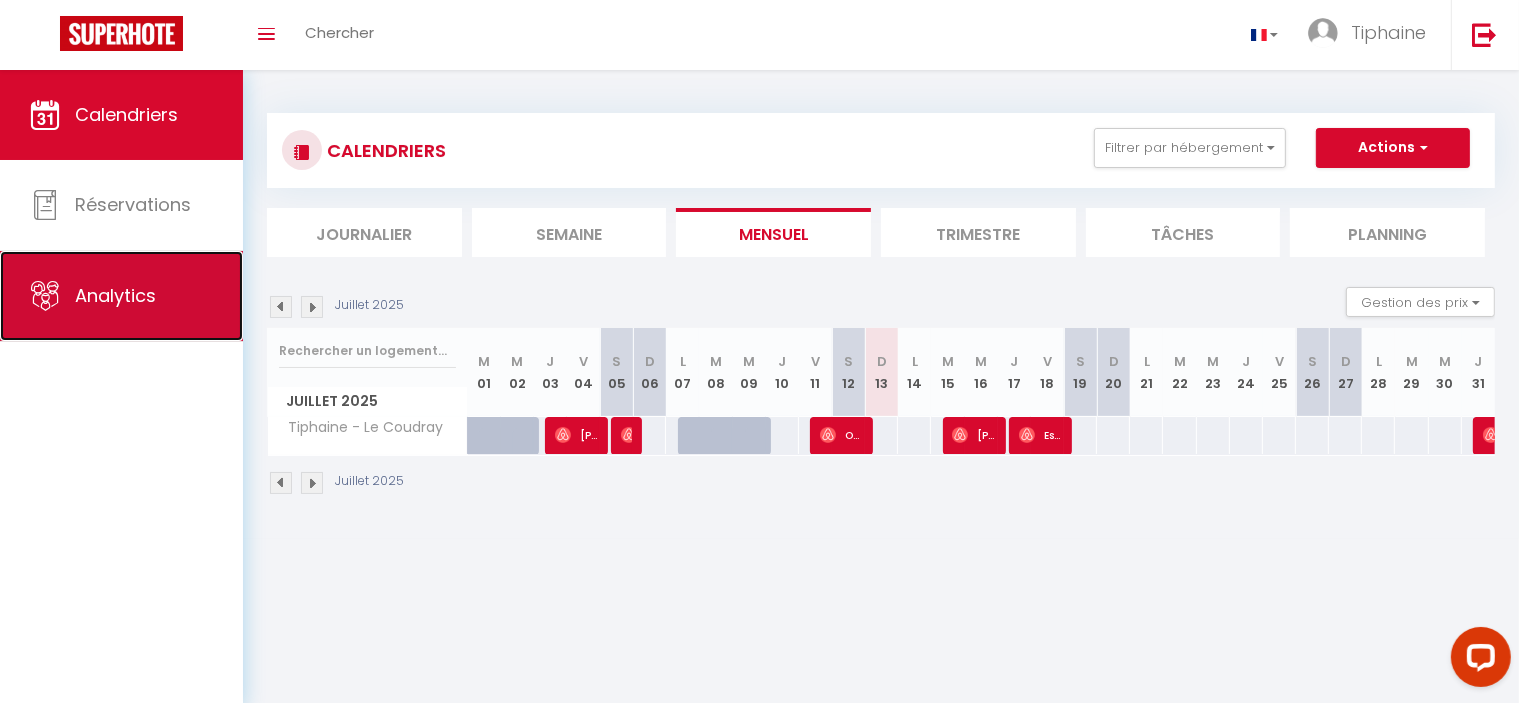 click on "Analytics" at bounding box center (115, 295) 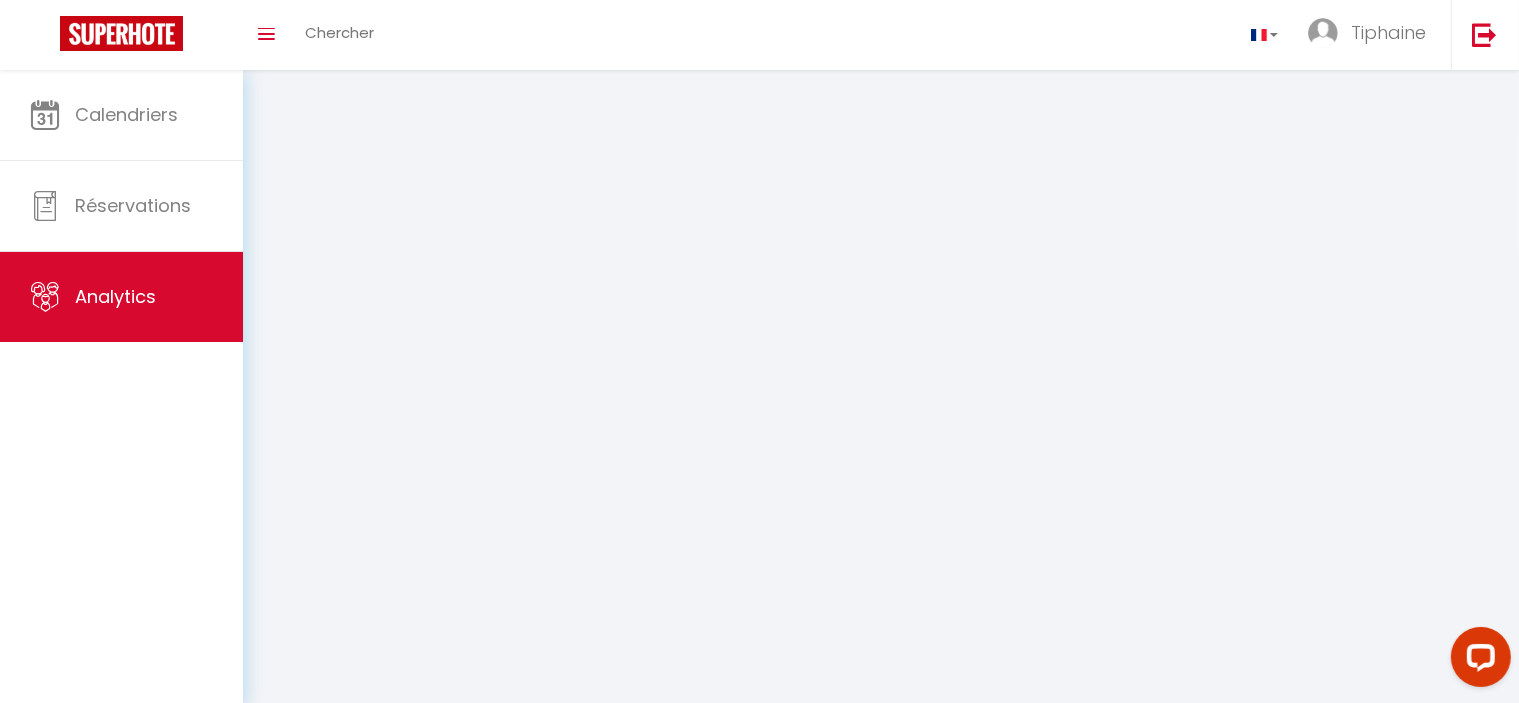 select on "2025" 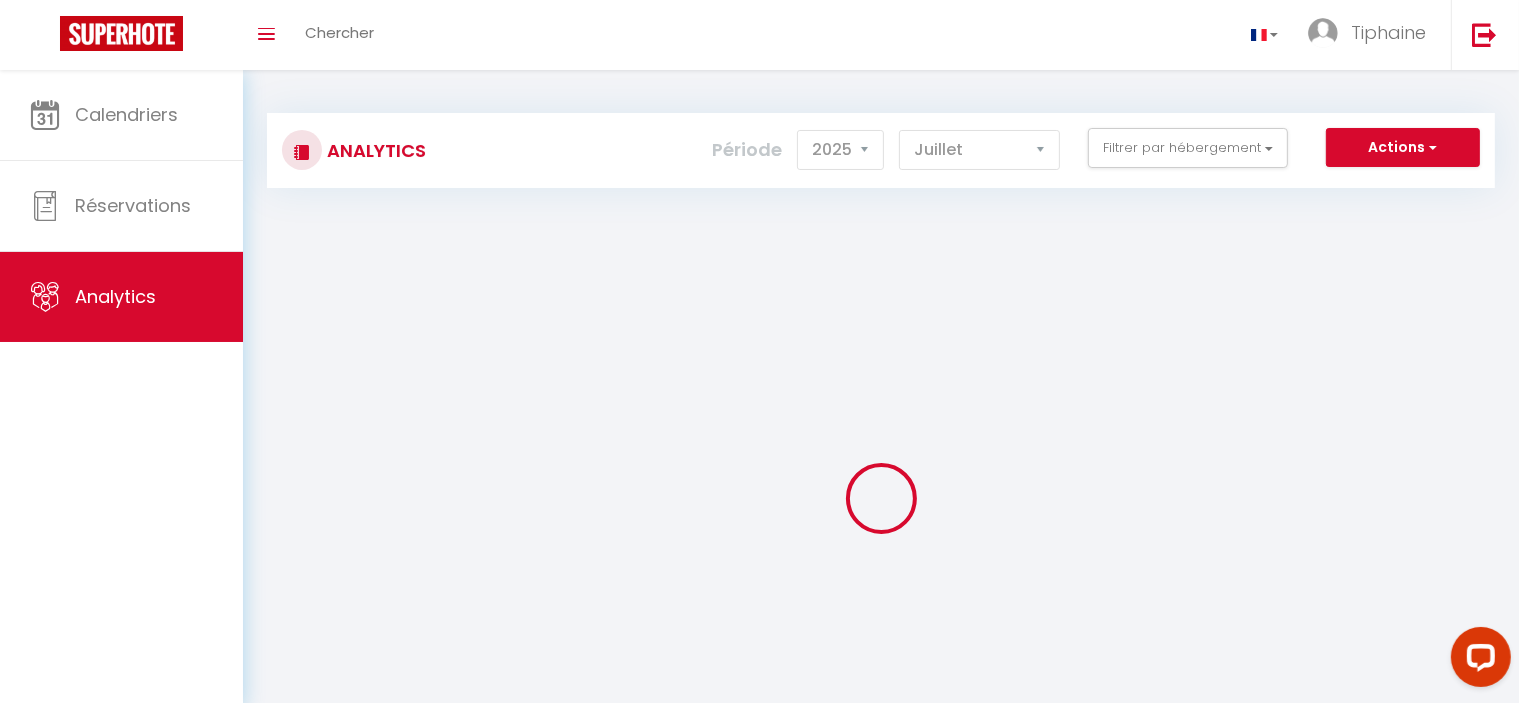 checkbox on "false" 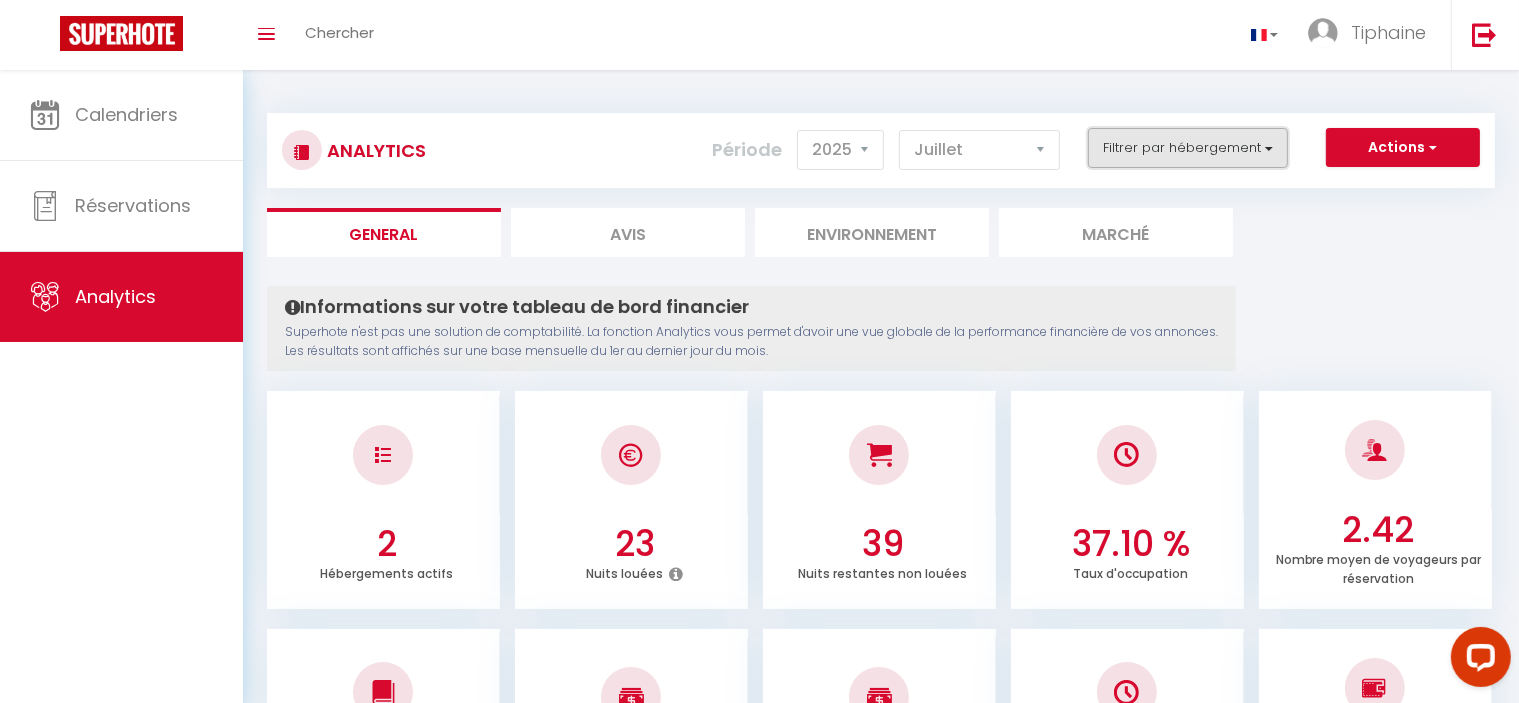 click on "Filtrer par hébergement" at bounding box center [1188, 148] 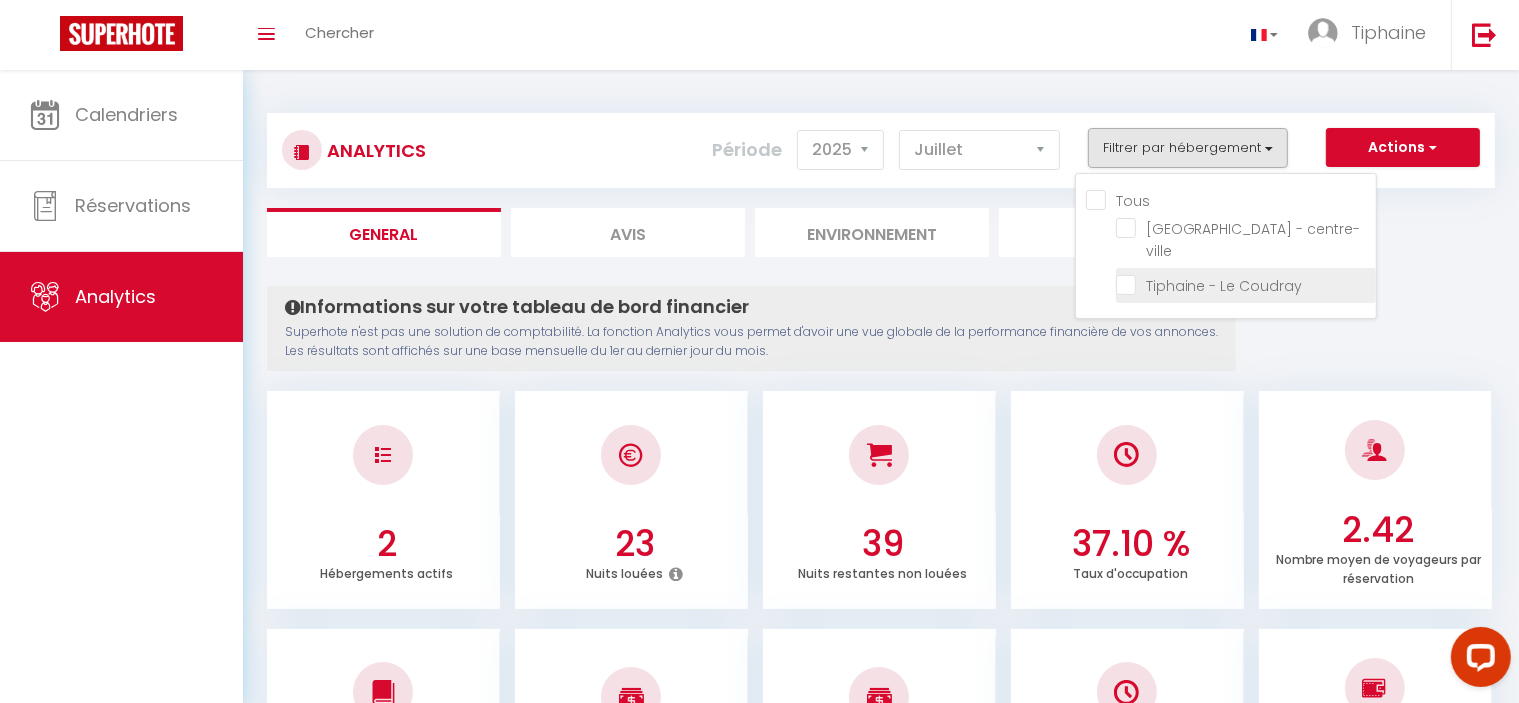 click at bounding box center [1246, 284] 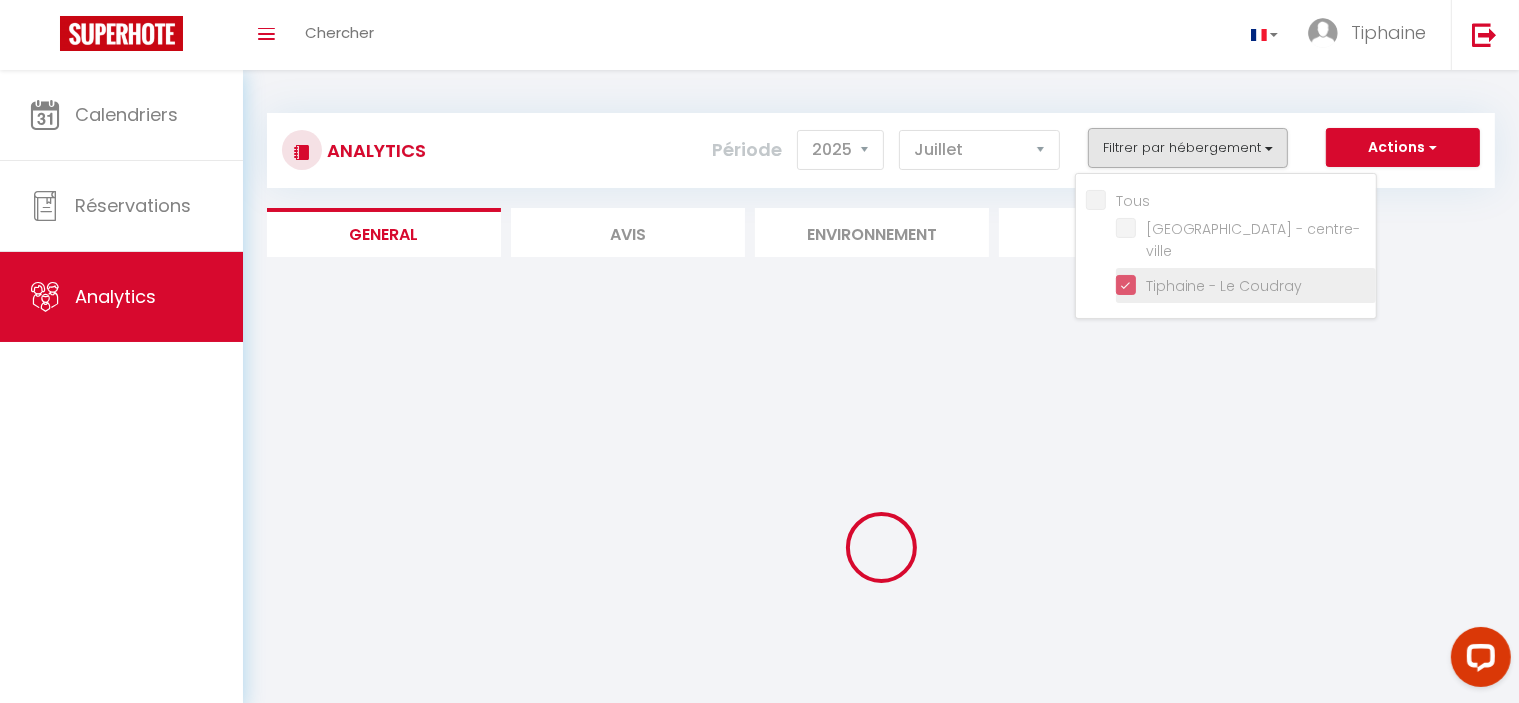 checkbox on "false" 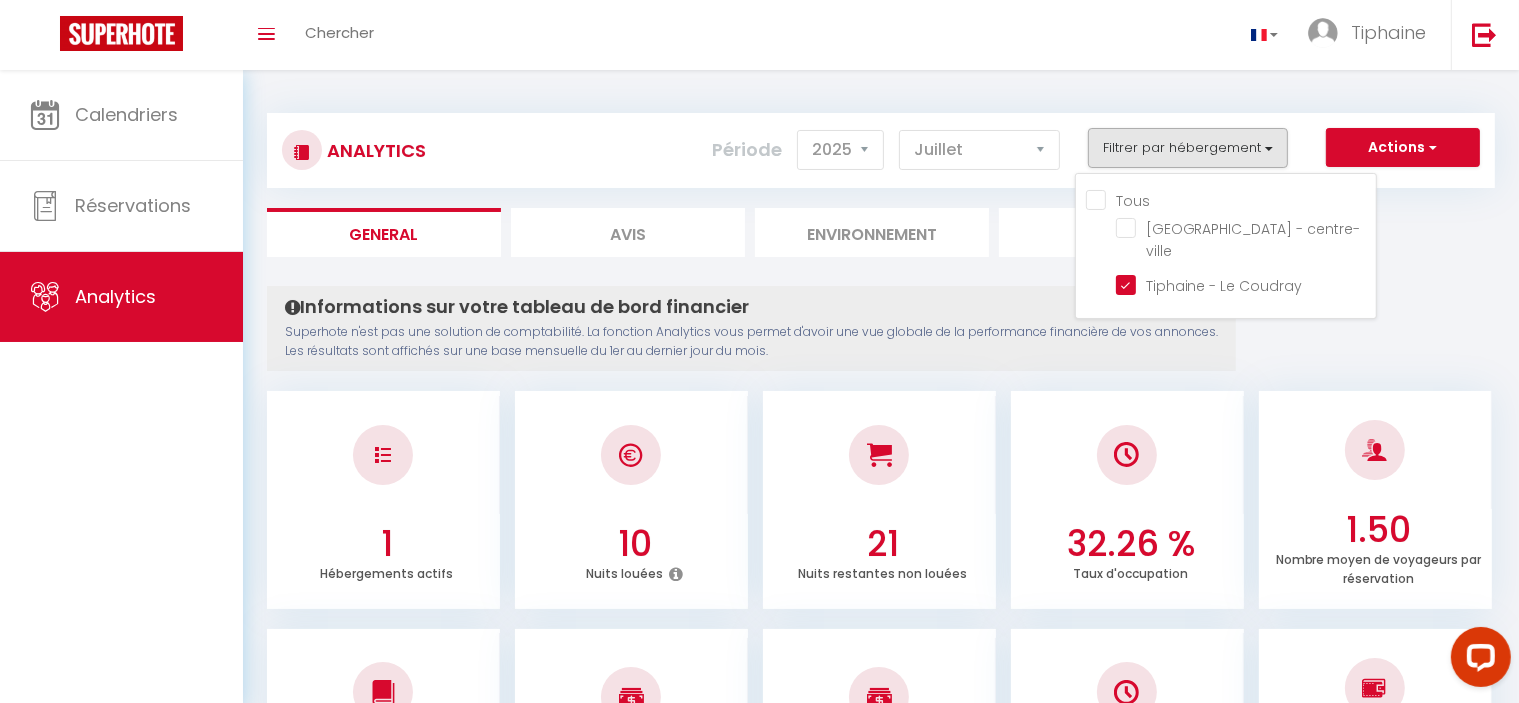 click on "Informations sur votre tableau de bord financier   Superhote n'est pas une solution de comptabilité. La fonction Analytics vous permet d'avoir une vue globale de la performance financière de vos annonces.
Les résultats sont affichés sur une base mensuelle du 1er au dernier jour du mois.
Aucun logement configuré pour le moment   Configurer   [PERSON_NAME] ou Importer des hébergements   ×
Pas d'hébergements pour le moment
IMPORTANT 1- L'import va récupérer les PRIX, les DISPONIBILITES et les RESERVATIONS Airbnb. 2- Après l'import, Superhote gérera les disponibilités et prix du calendrier Airbnb. 3- Veillez à reportez vos autres règles dans le calendrier Superhote.   Annuler
Importer les logements Airbnb
1   Hébergements actifs     10   Nuits louées       21   Nuits restantes non louées     32.26 %   Taux d'occupation     1.50   Nombre moyen de voyageurs par réservation      1.67        100.24 €" at bounding box center (881, 1602) 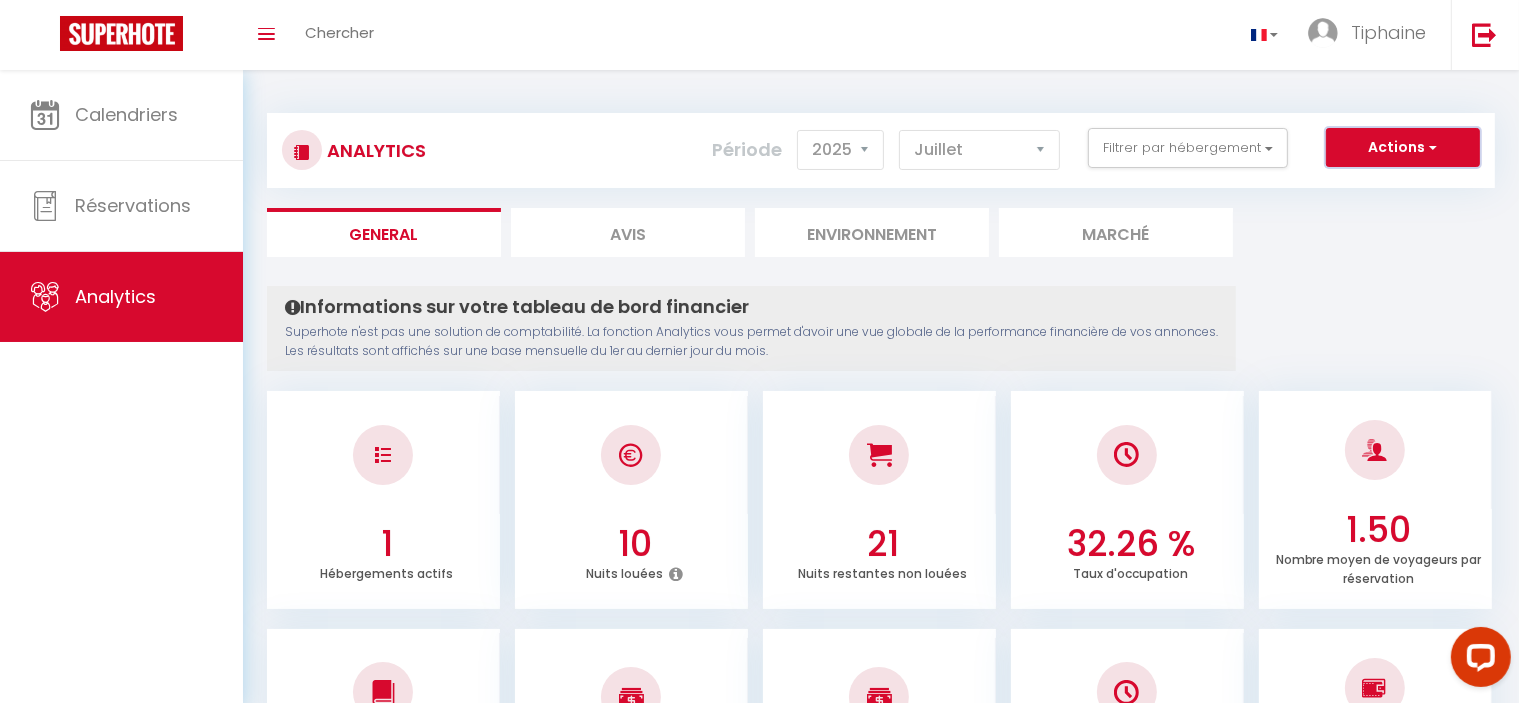 click on "Actions" at bounding box center (1403, 148) 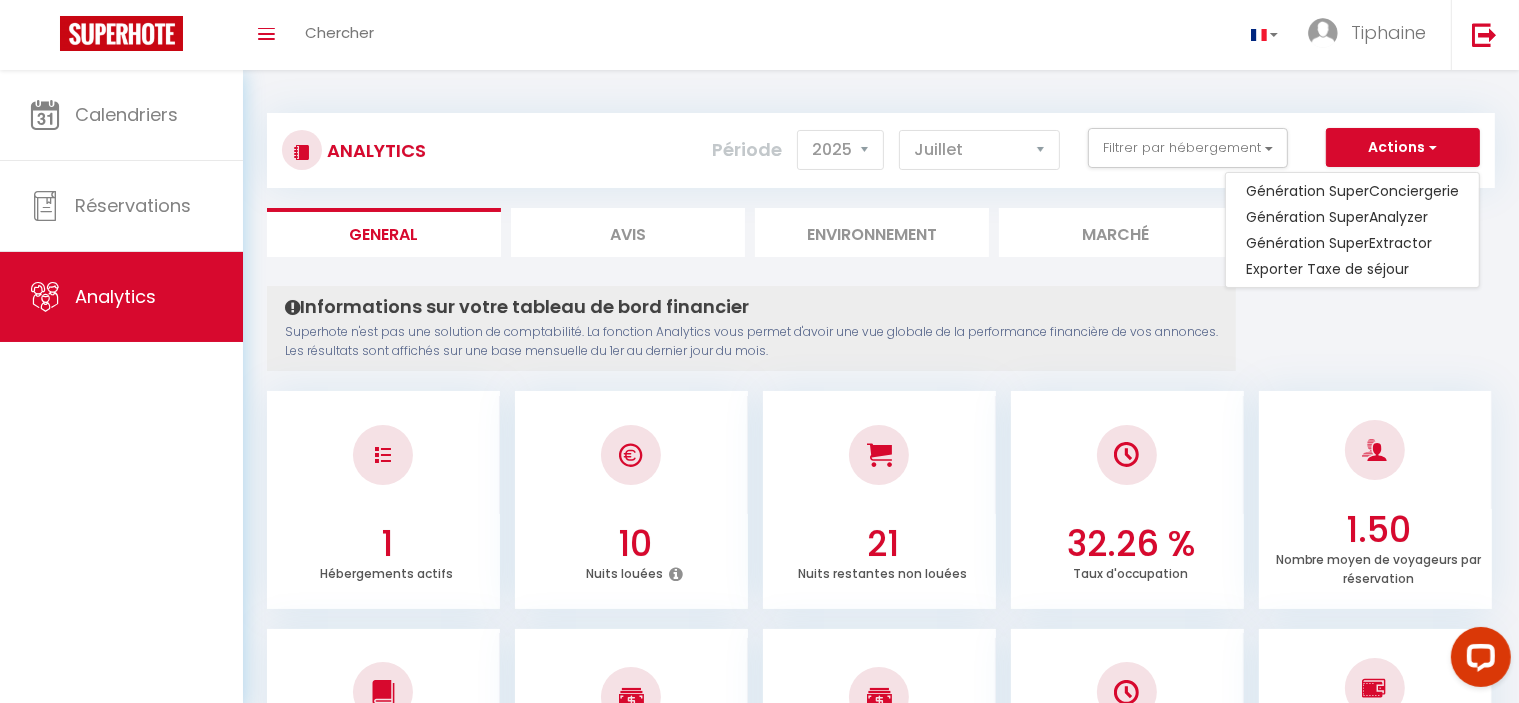 click on "Informations sur votre tableau de bord financier   Superhote n'est pas une solution de comptabilité. La fonction Analytics vous permet d'avoir une vue globale de la performance financière de vos annonces.
Les résultats sont affichés sur une base mensuelle du 1er au dernier jour du mois.
Aucun logement configuré pour le moment   Configurer   [PERSON_NAME] ou Importer des hébergements   ×
Pas d'hébergements pour le moment
IMPORTANT 1- L'import va récupérer les PRIX, les DISPONIBILITES et les RESERVATIONS Airbnb. 2- Après l'import, Superhote gérera les disponibilités et prix du calendrier Airbnb. 3- Veillez à reportez vos autres règles dans le calendrier Superhote.   Annuler
Importer les logements Airbnb
1   Hébergements actifs     10   Nuits louées       21   Nuits restantes non louées     32.26 %   Taux d'occupation     1.50   Nombre moyen de voyageurs par réservation      1.67        100.24 €" at bounding box center (881, 1602) 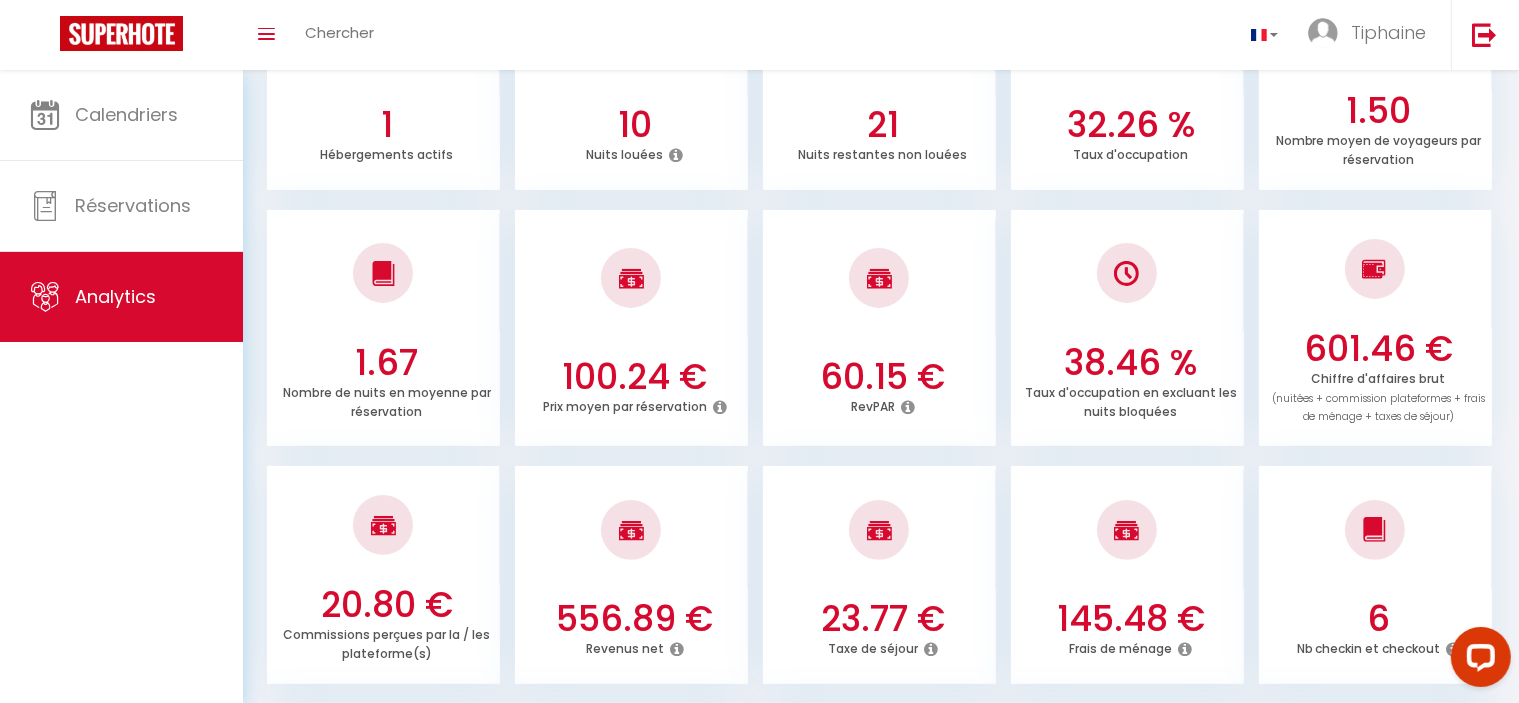scroll, scrollTop: 0, scrollLeft: 0, axis: both 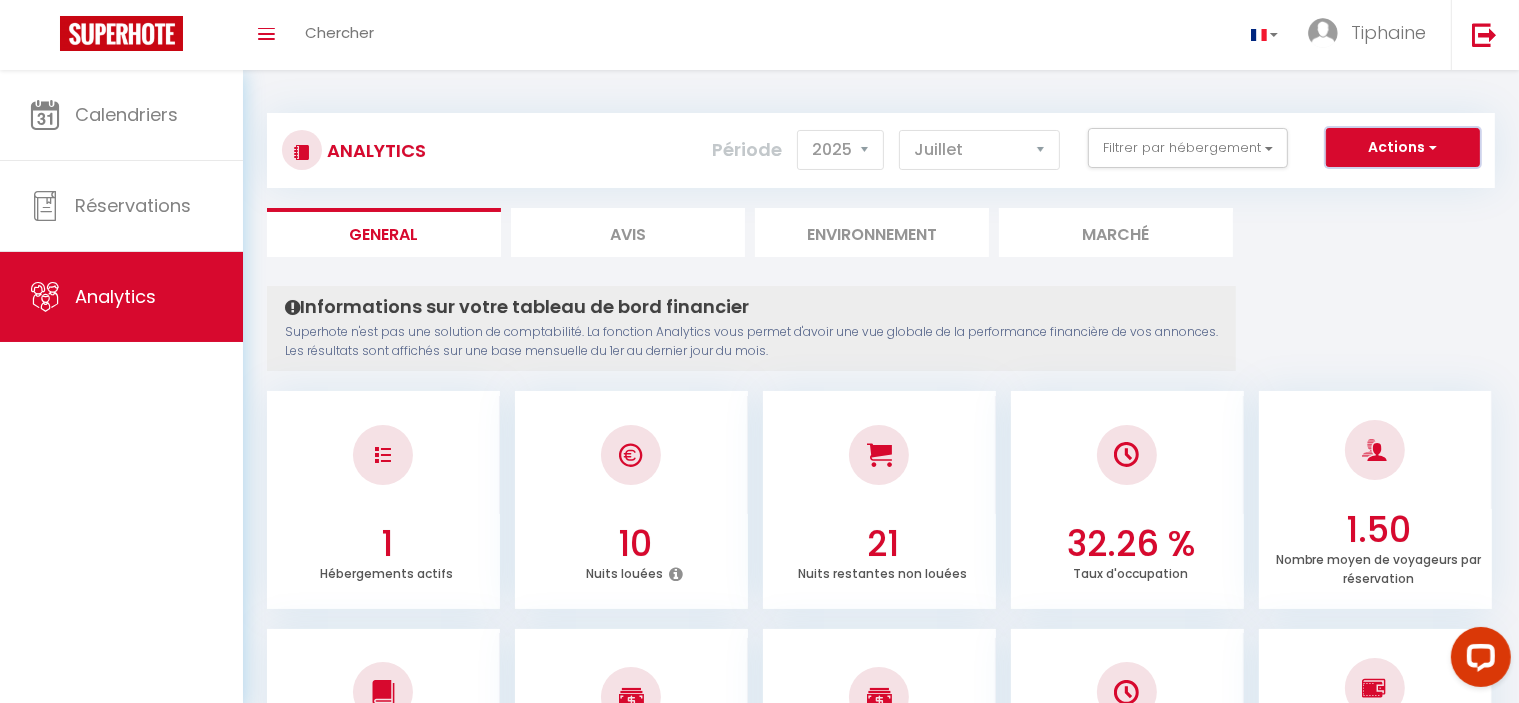 click on "Actions" at bounding box center (1403, 148) 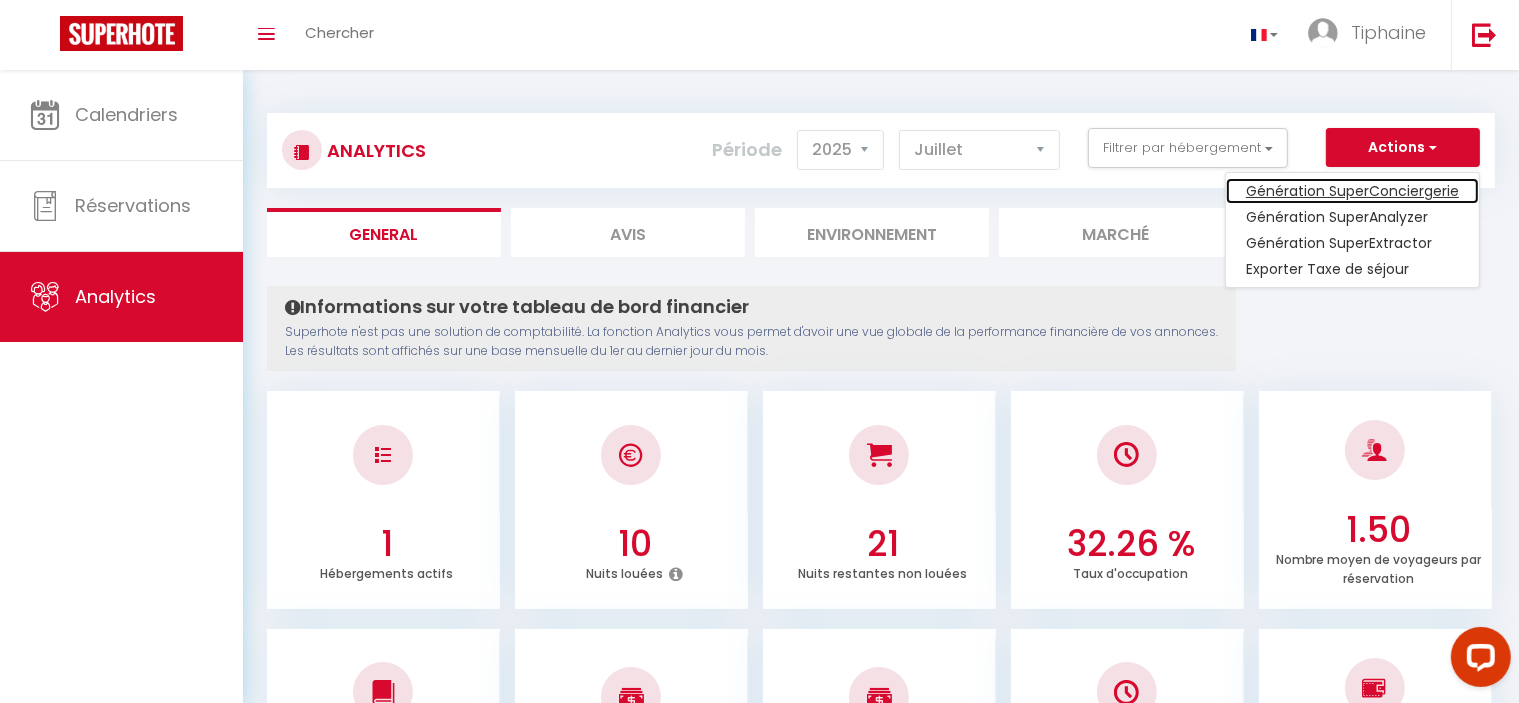 click on "Génération SuperConciergerie" at bounding box center (1352, 191) 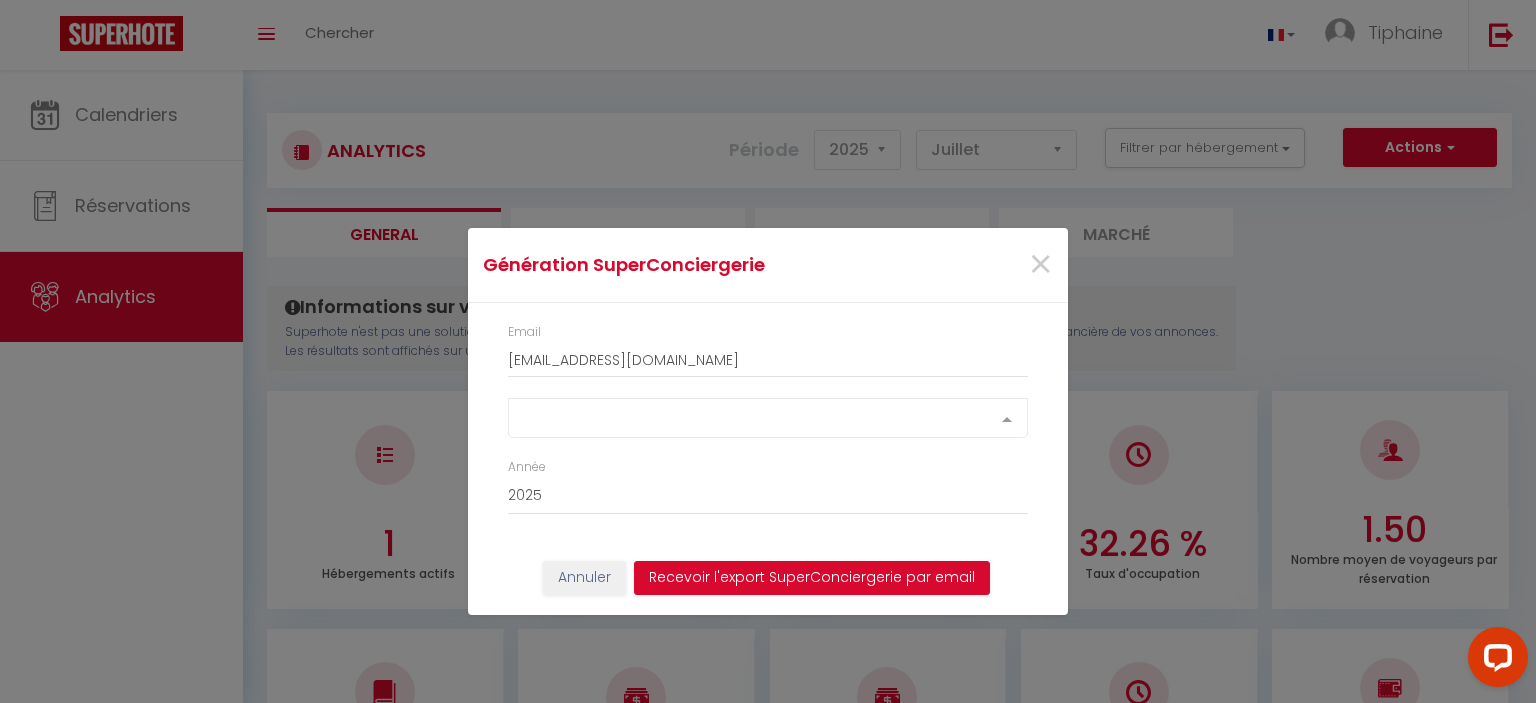 click on "Select option" at bounding box center (768, 418) 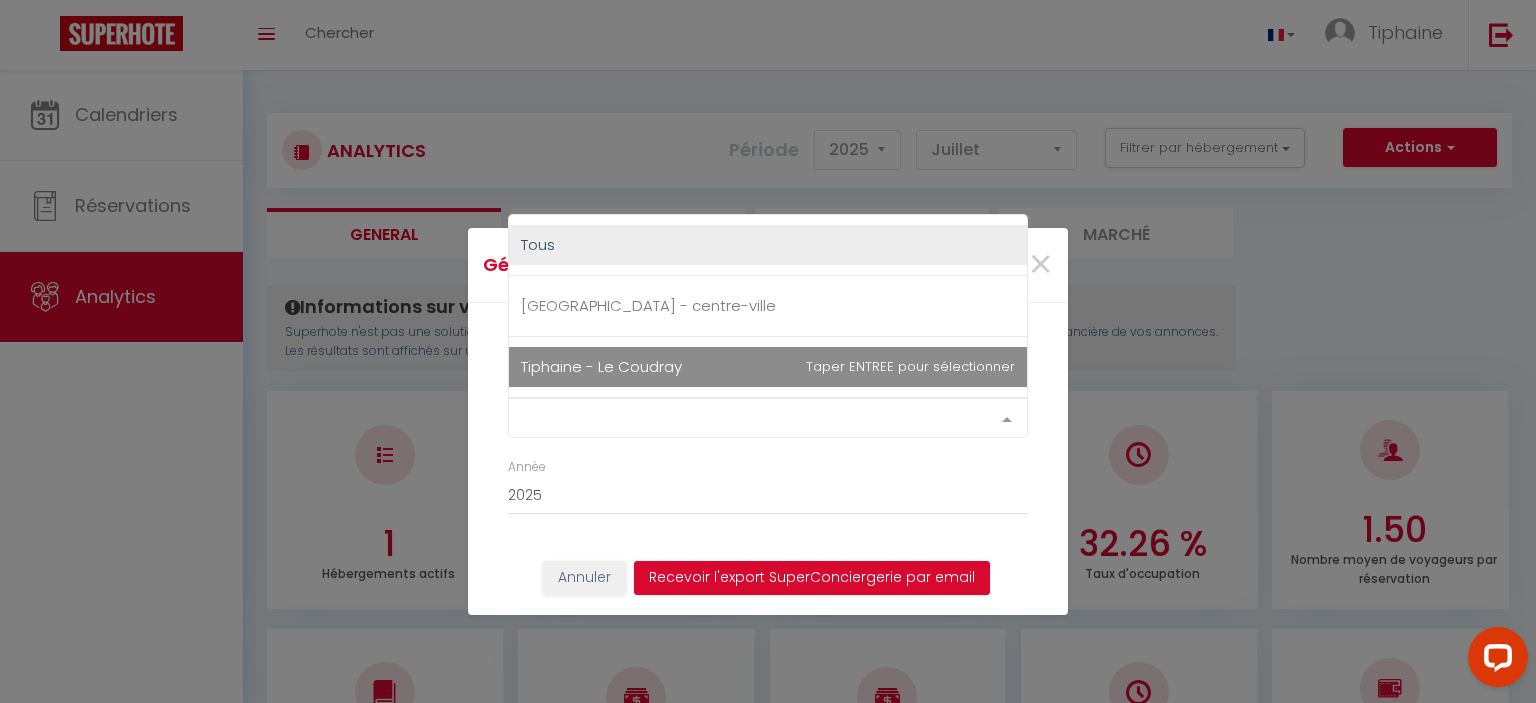 click on "Tiphaine - Le Coudray" at bounding box center (601, 366) 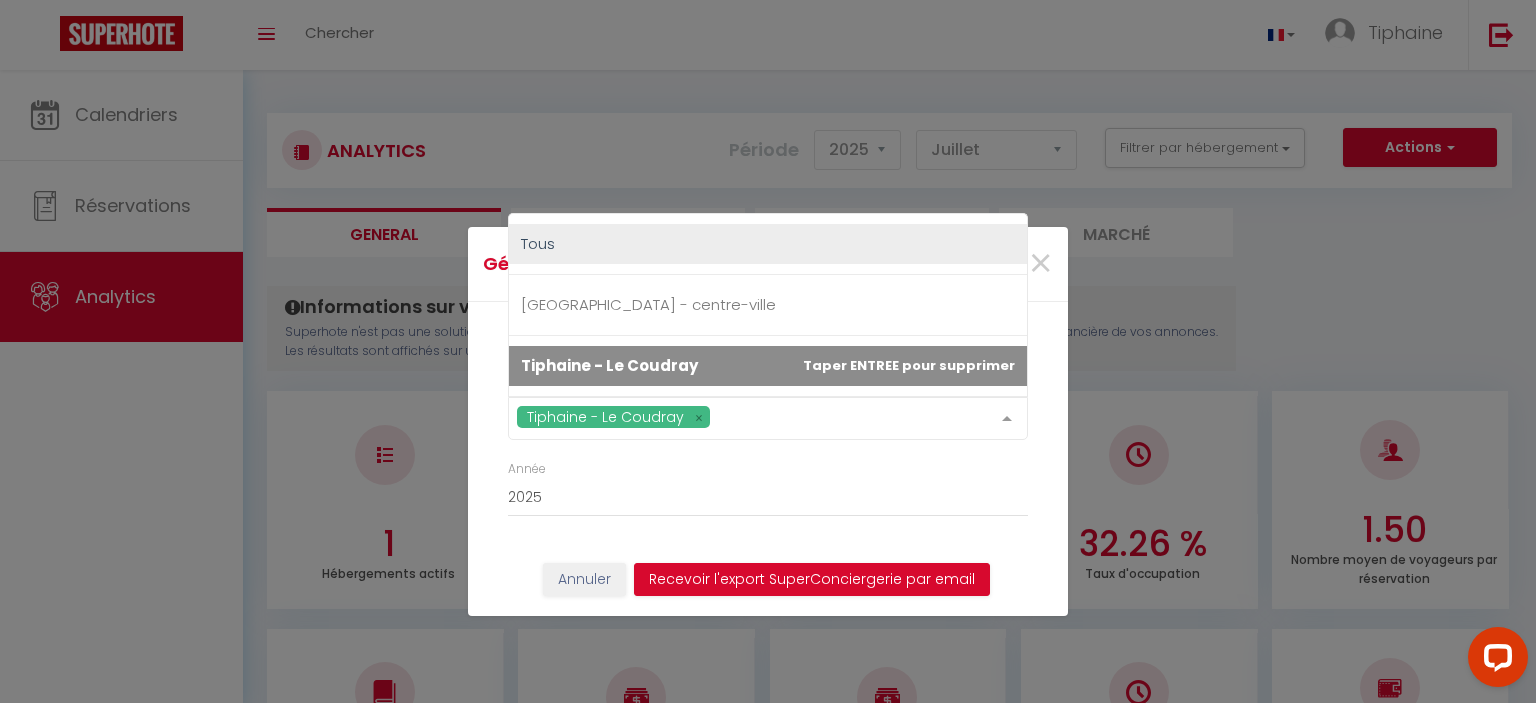click on "Email   [EMAIL_ADDRESS][DOMAIN_NAME]      Tiphaine - [GEOGRAPHIC_DATA]                     Tous Tiphaine - centre-ville   [GEOGRAPHIC_DATA]     No elements found. Consider changing the search query.   List is empty.     Année   2015 2016 2017 2018 2019 2020 2021 2022 2023 2024 2025 2026 2027 2028" at bounding box center (768, 429) 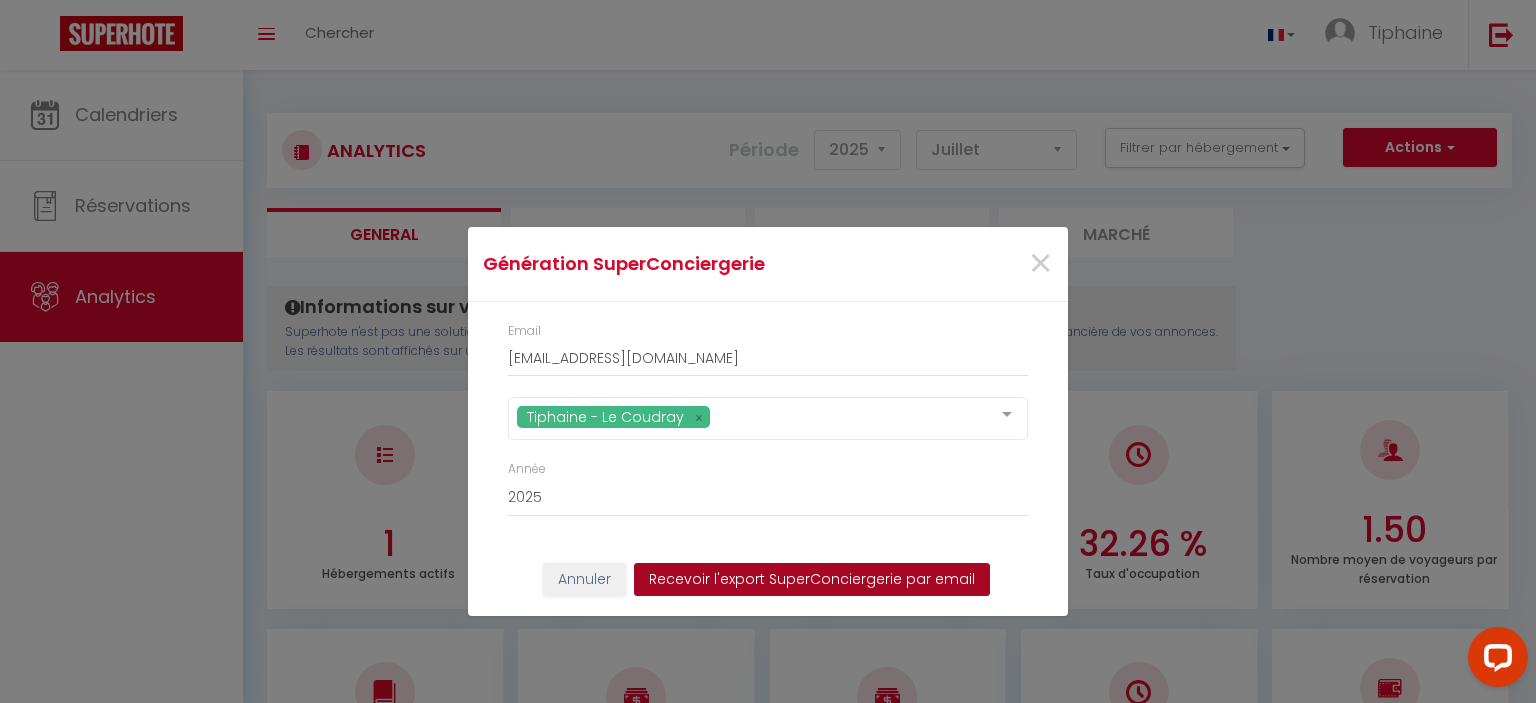 click on "Recevoir l'export SuperConciergerie par email" at bounding box center (812, 580) 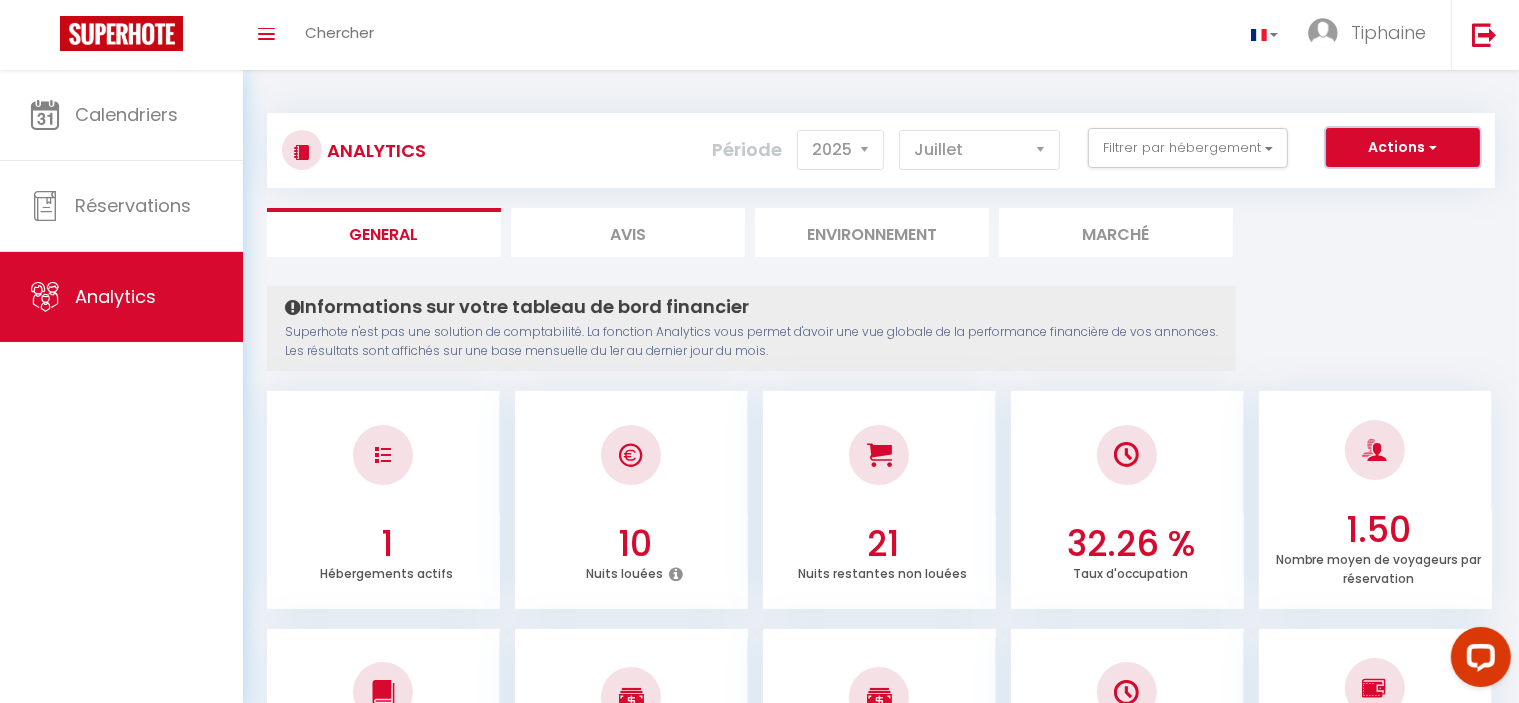 click on "Actions" at bounding box center (1403, 148) 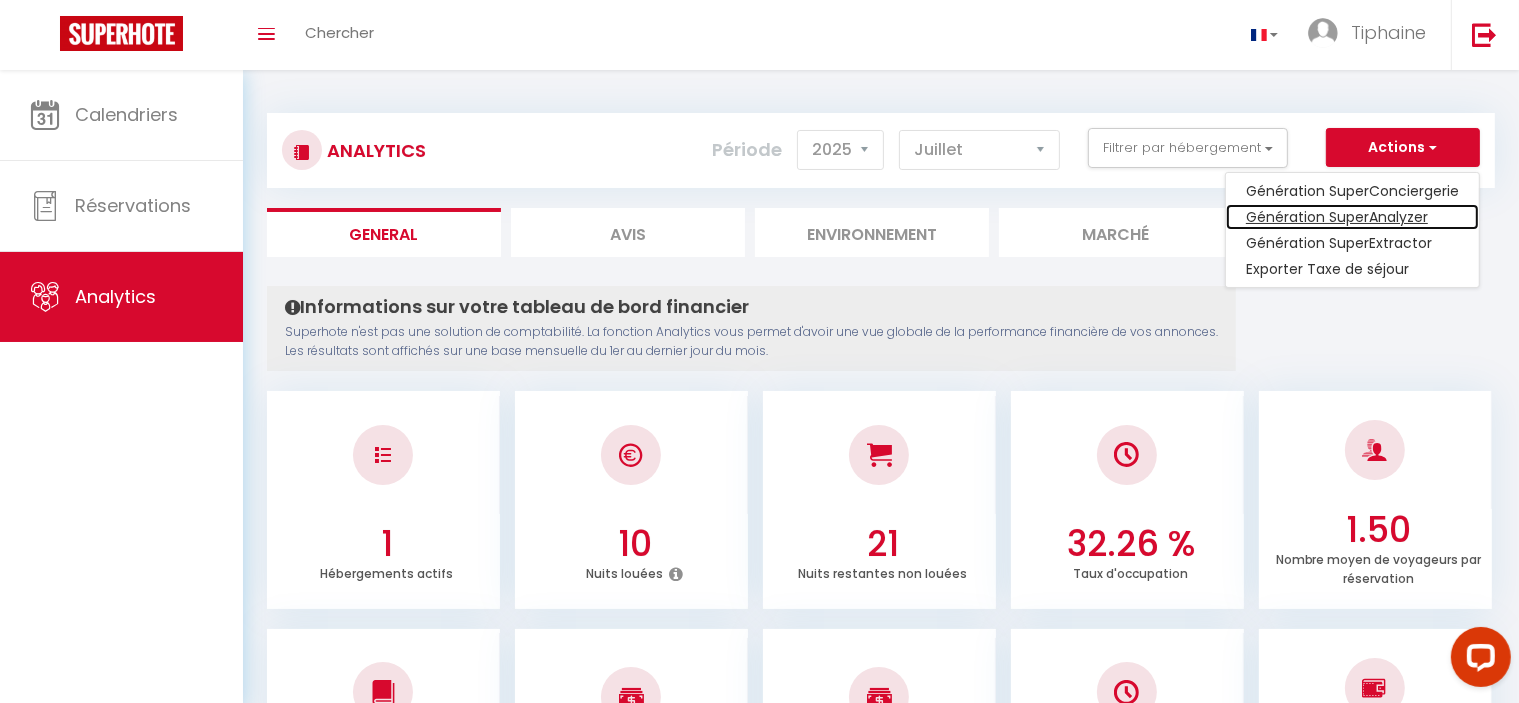 click on "Génération SuperAnalyzer" at bounding box center [1352, 217] 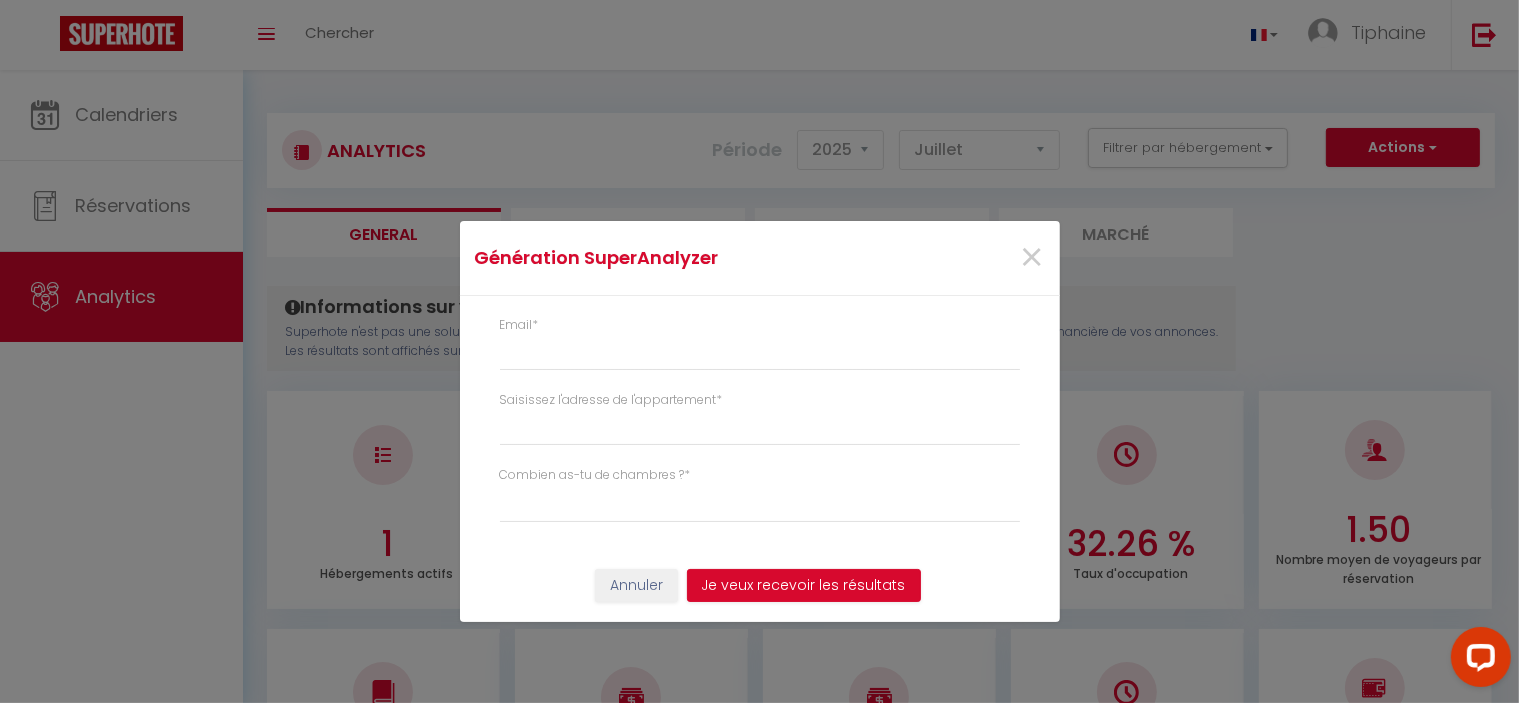 type on "[EMAIL_ADDRESS][DOMAIN_NAME]" 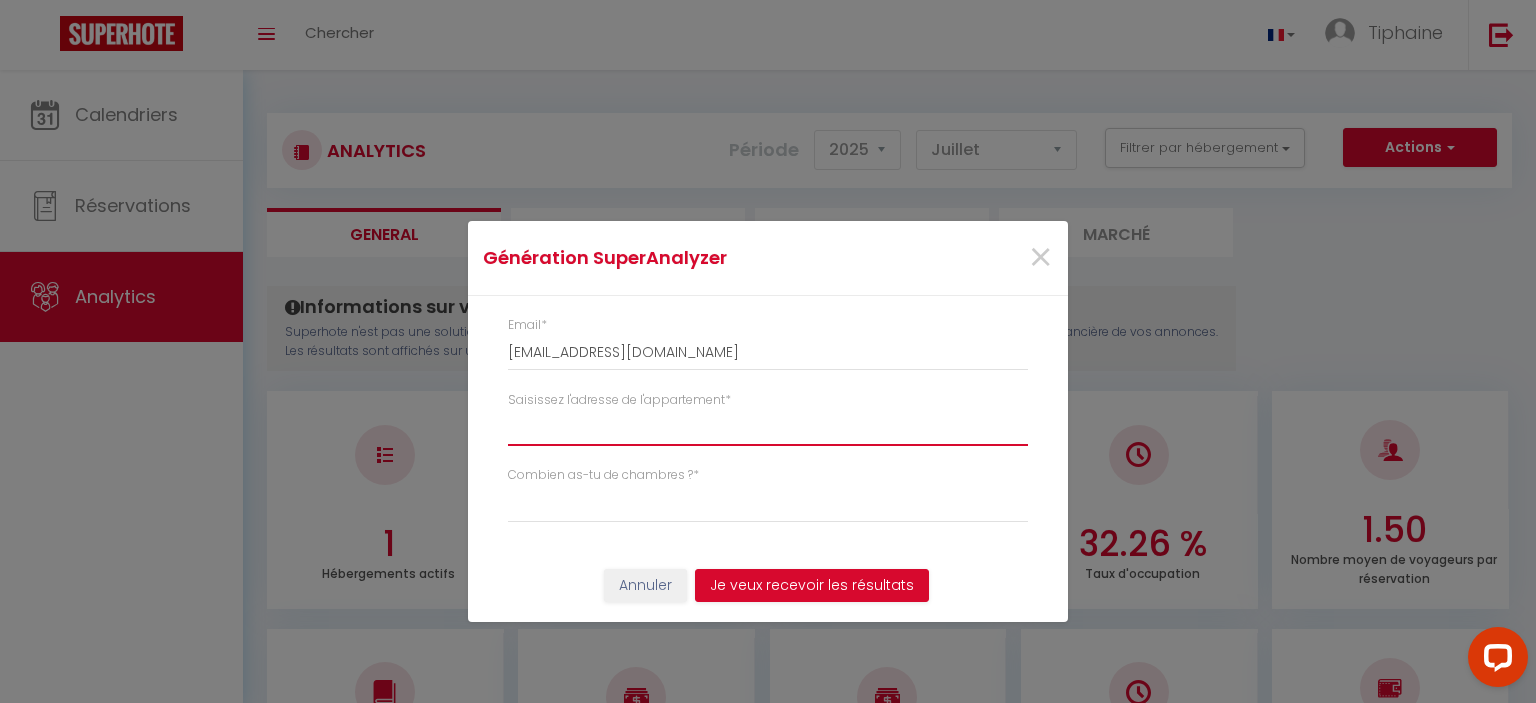 click on "Saisissez l'adresse de l'appartement
*" at bounding box center [768, 428] 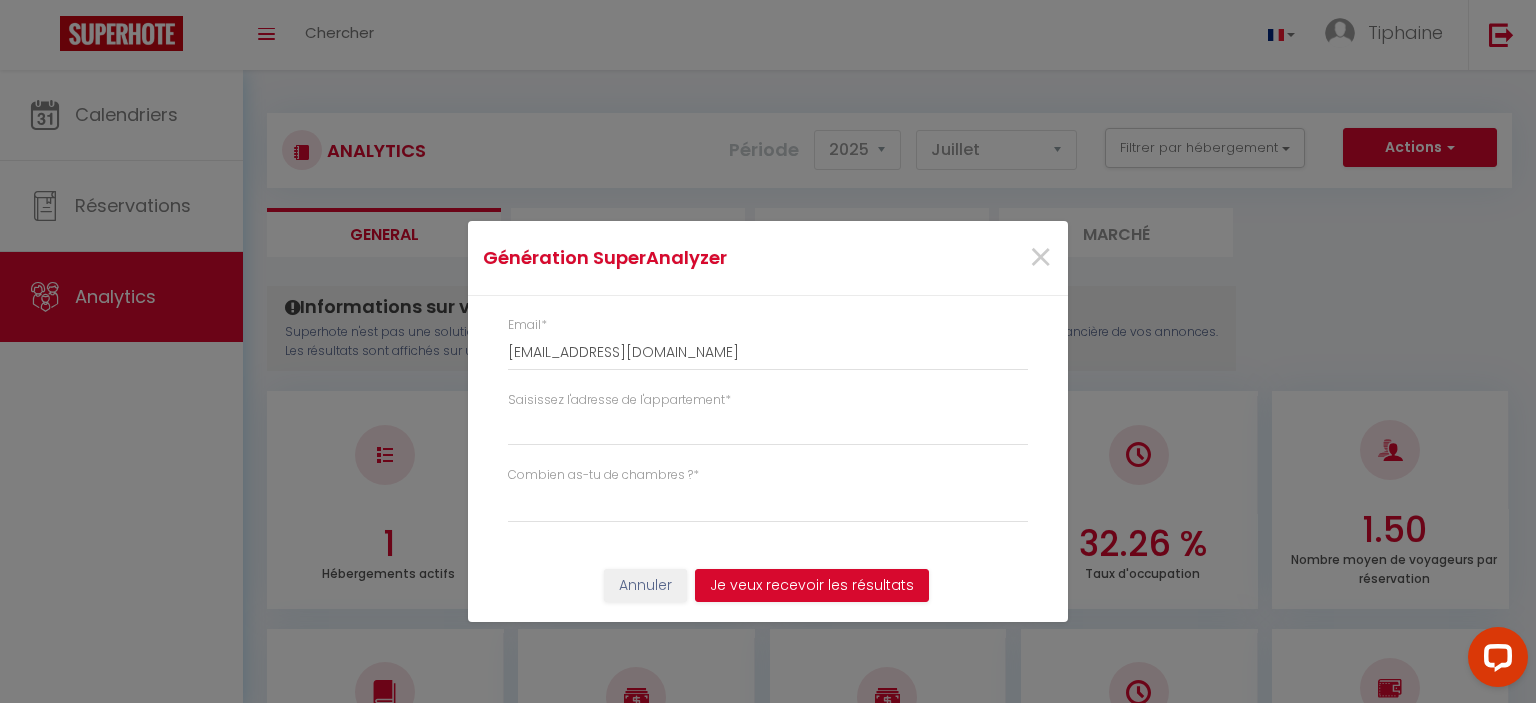 click on "Saisissez l'adresse de l'appartement
*" at bounding box center (619, 400) 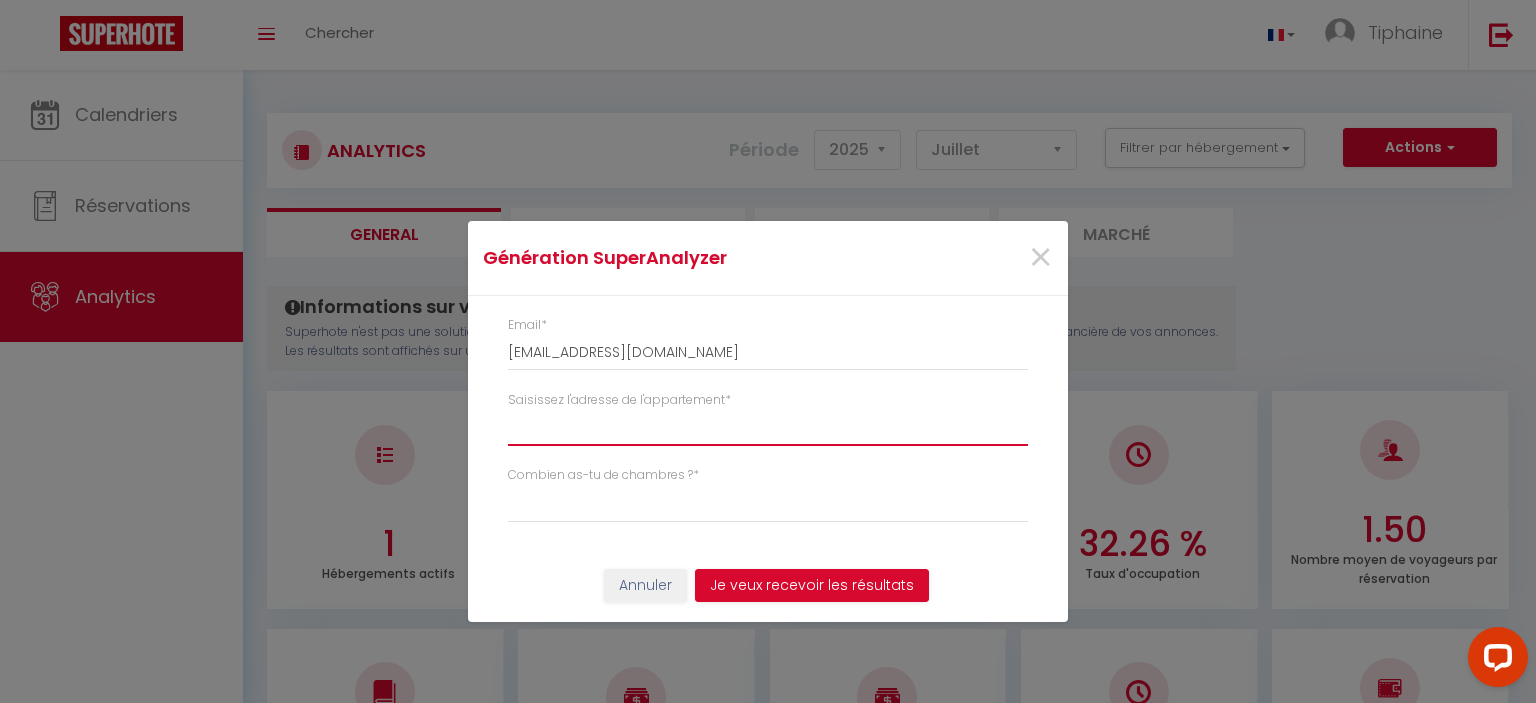 click on "Saisissez l'adresse de l'appartement
*" at bounding box center [768, 428] 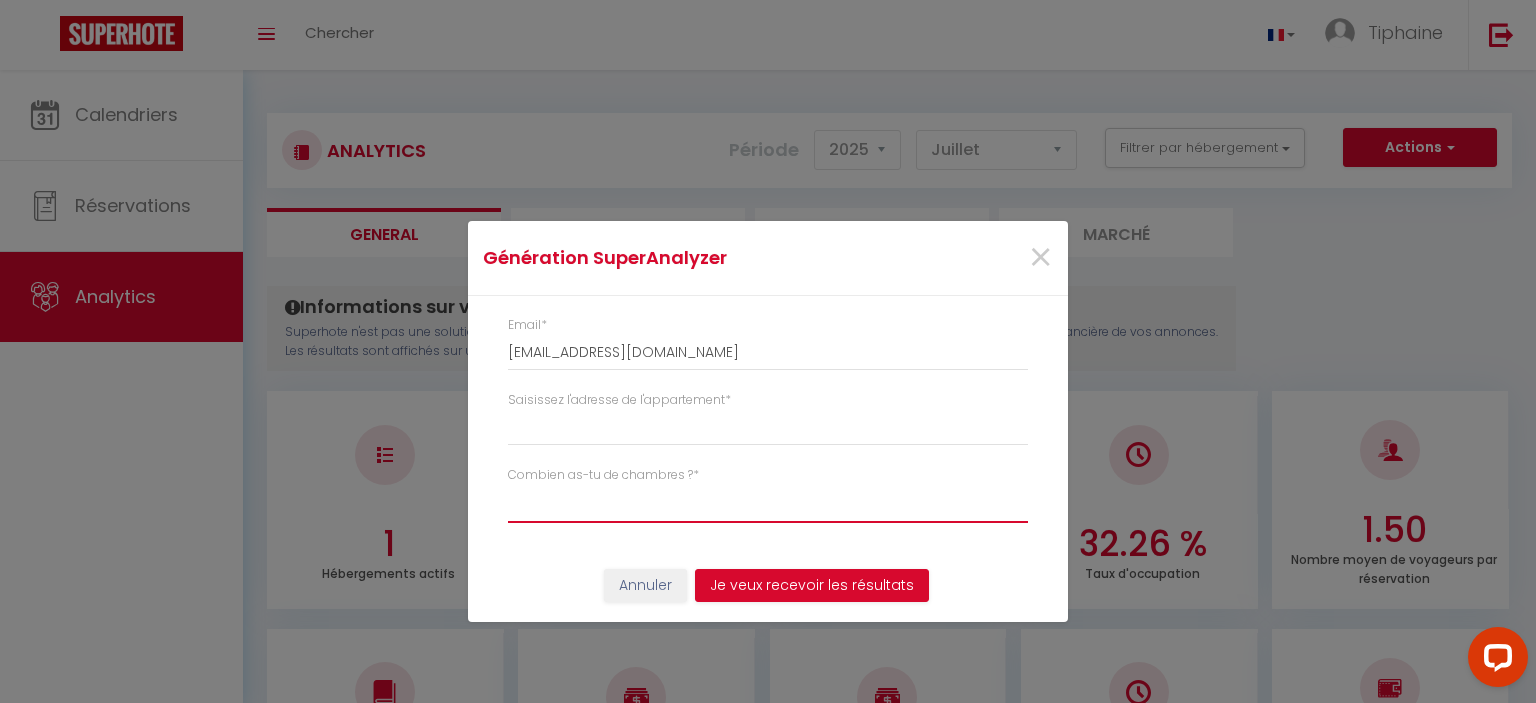 click on "Studio   1 chambre   2 chambres   3 chambres   4 chambres +" at bounding box center [768, 504] 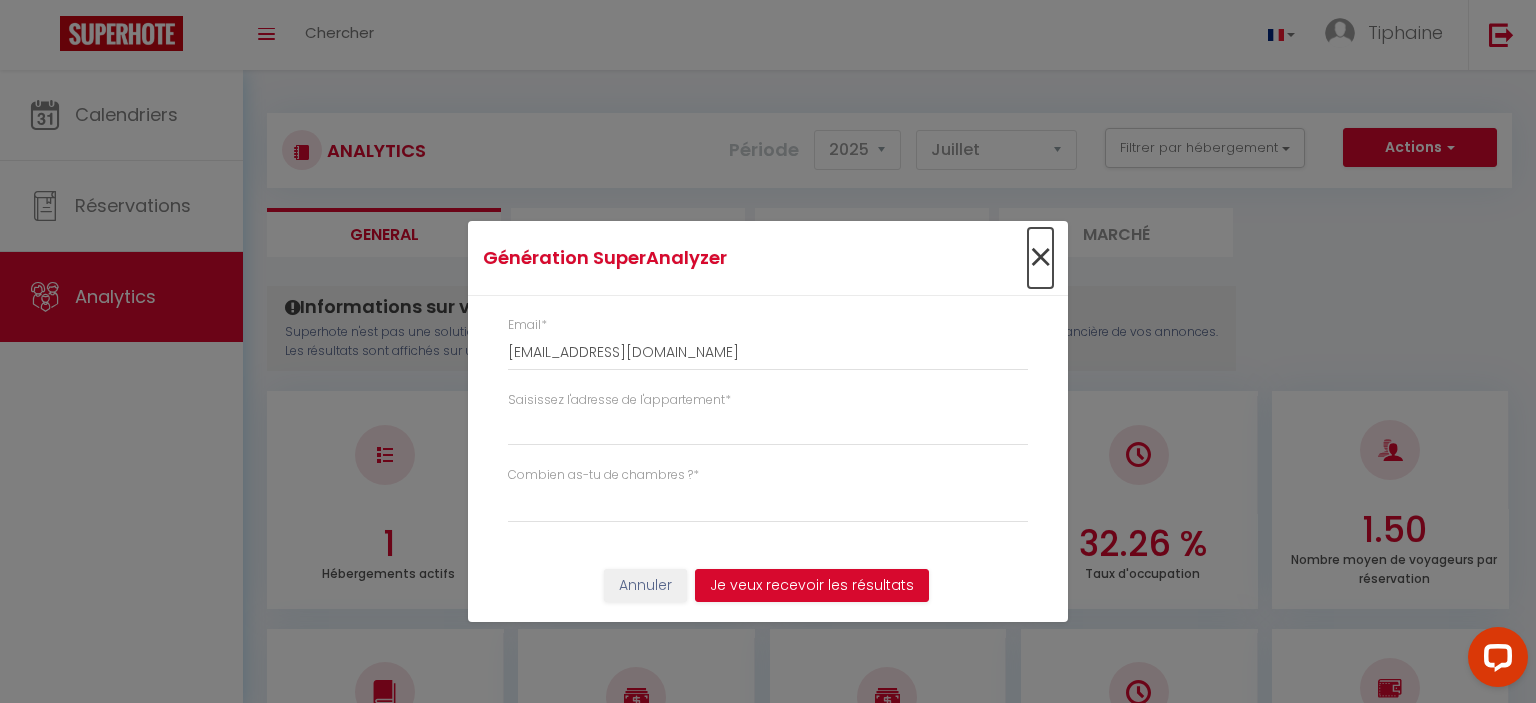 click on "×" at bounding box center [1040, 258] 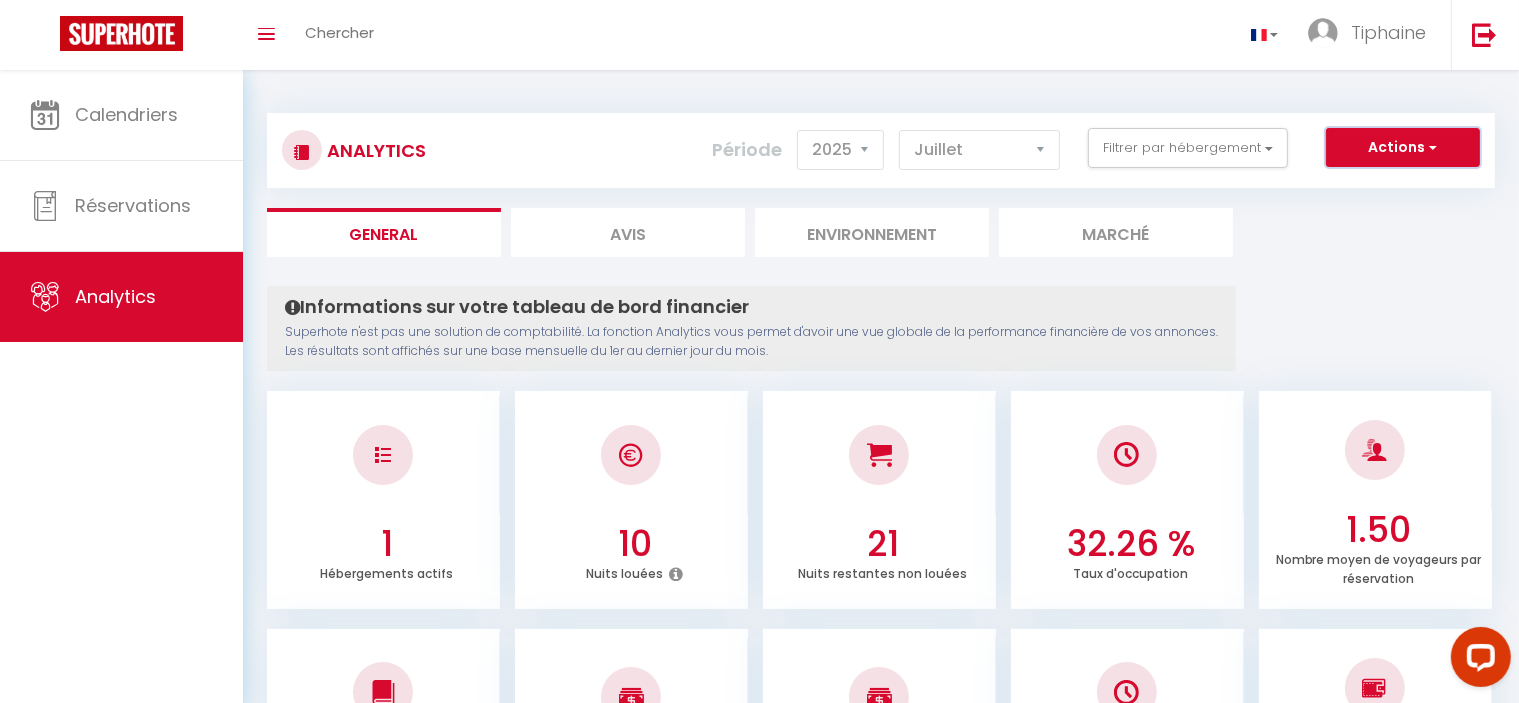 click on "Actions" at bounding box center [1403, 148] 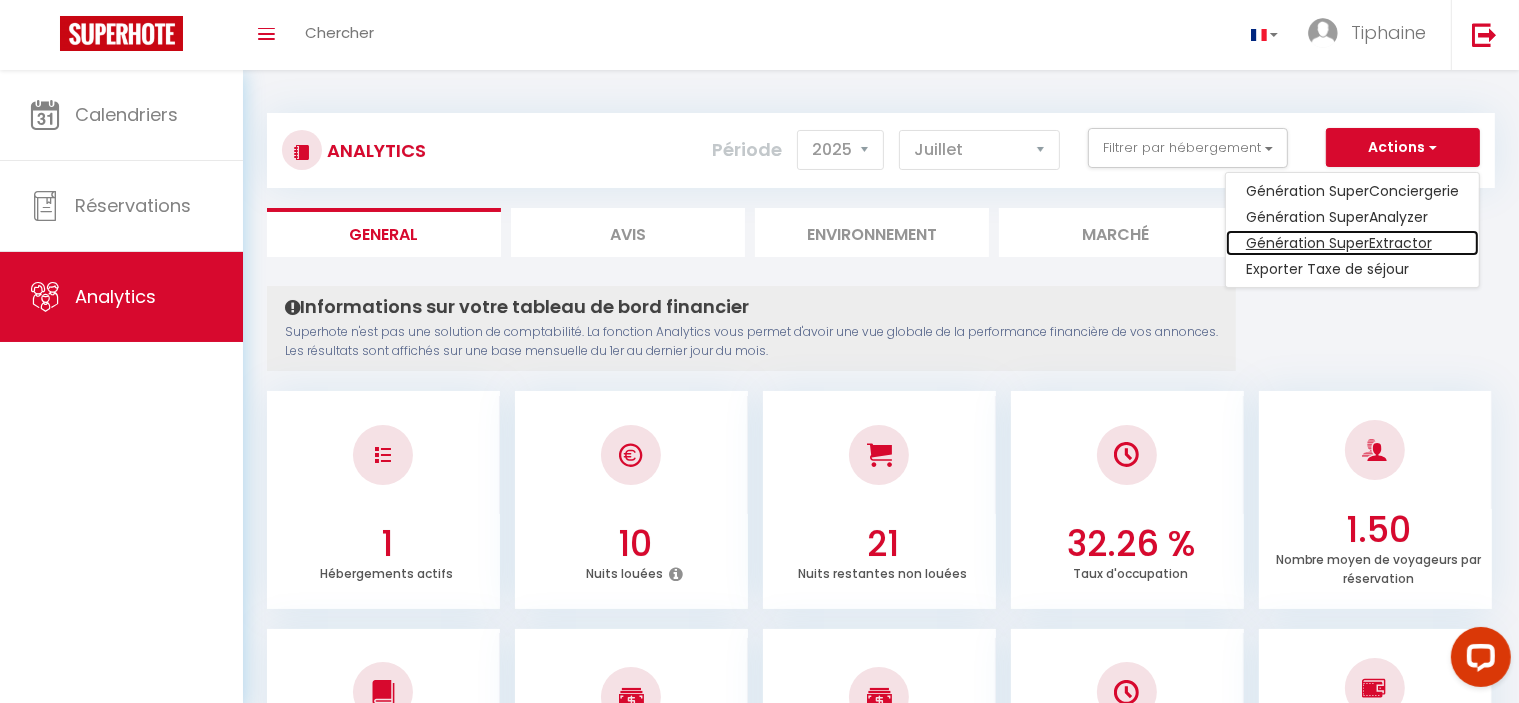 click on "Génération SuperExtractor" at bounding box center [1352, 243] 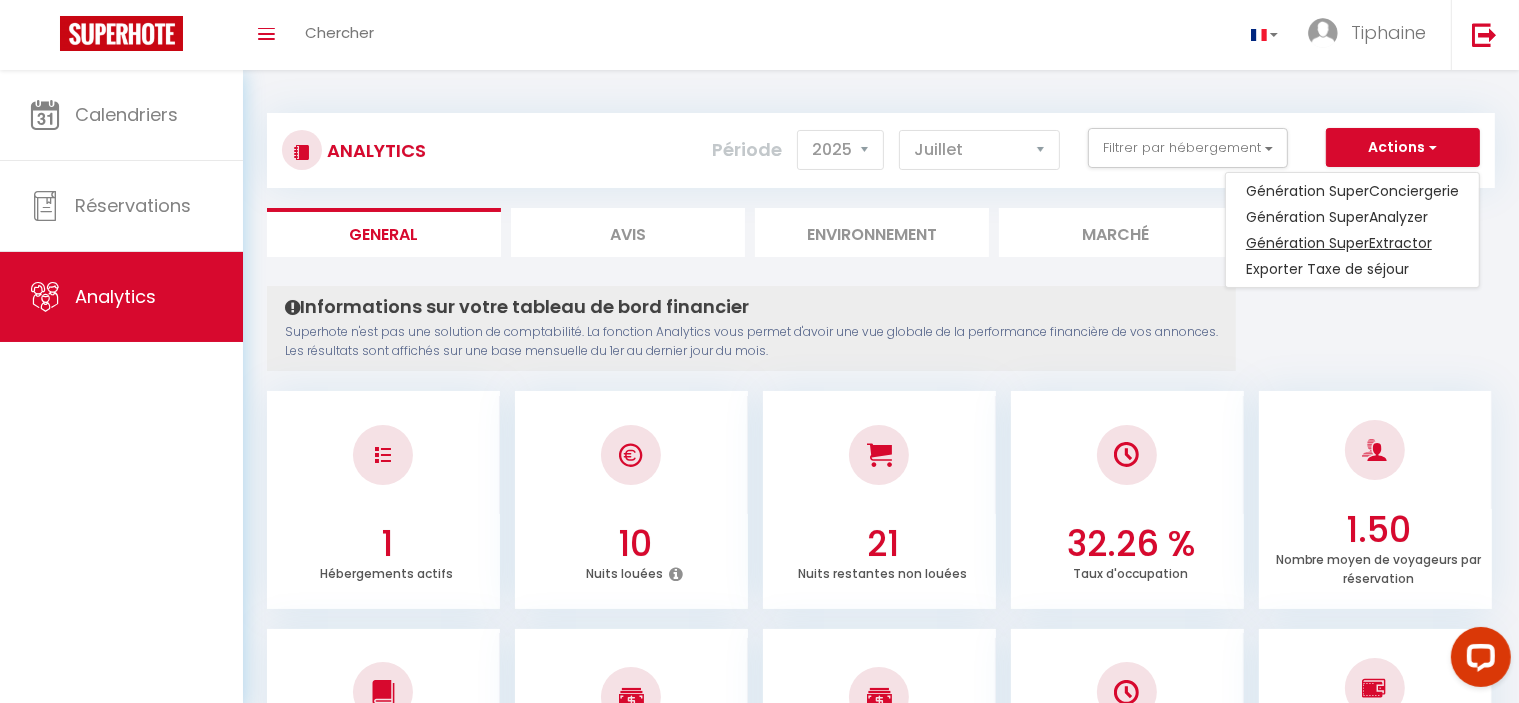 type on "[EMAIL_ADDRESS][DOMAIN_NAME]" 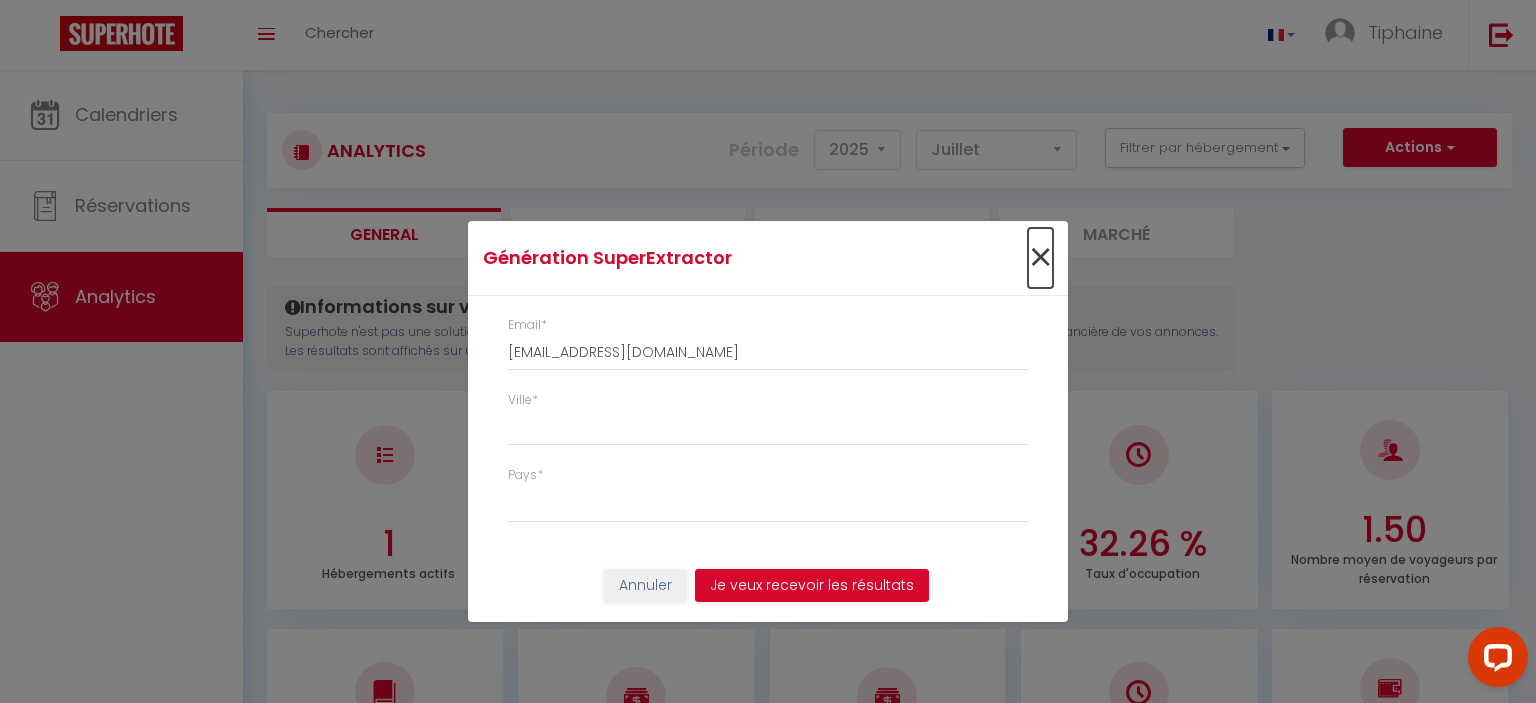 click on "×" at bounding box center [1040, 258] 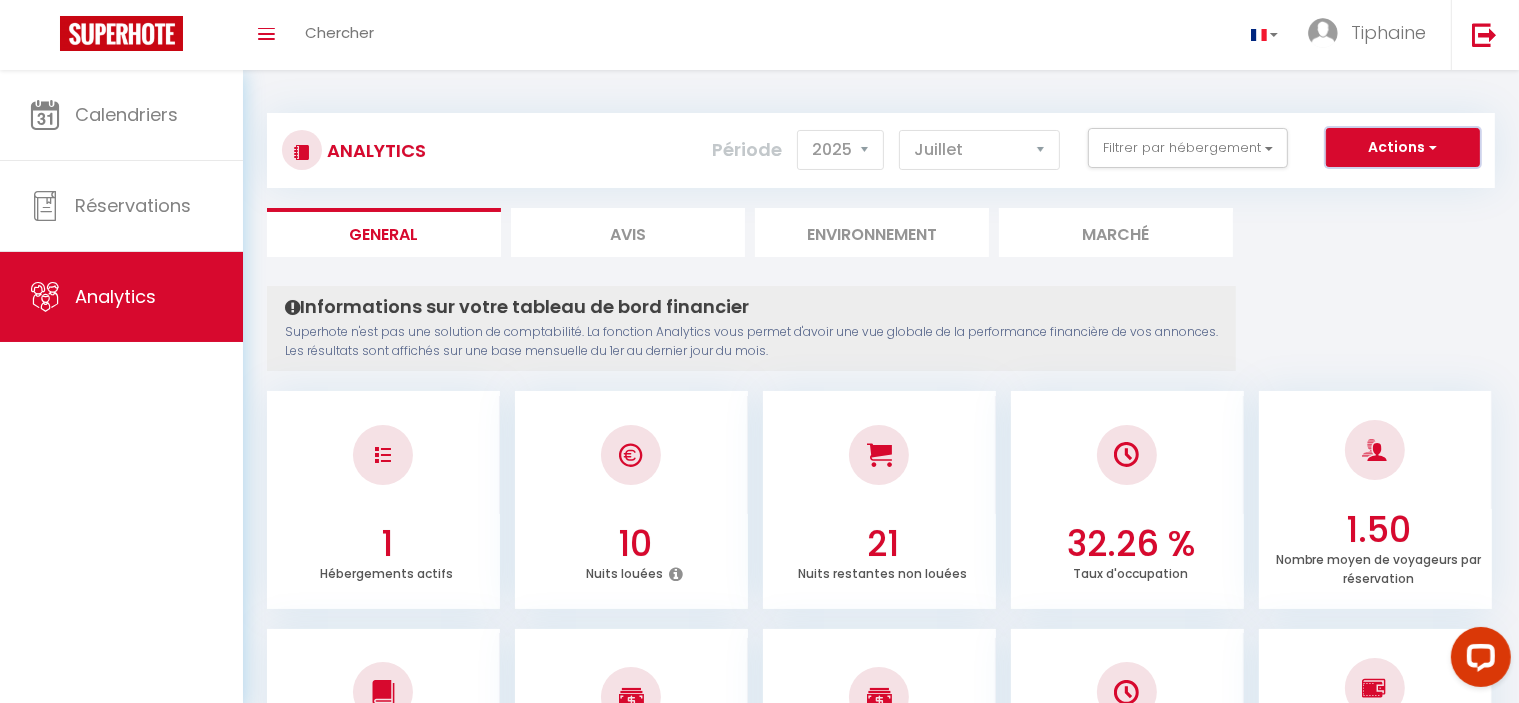 click on "Actions" at bounding box center [1403, 148] 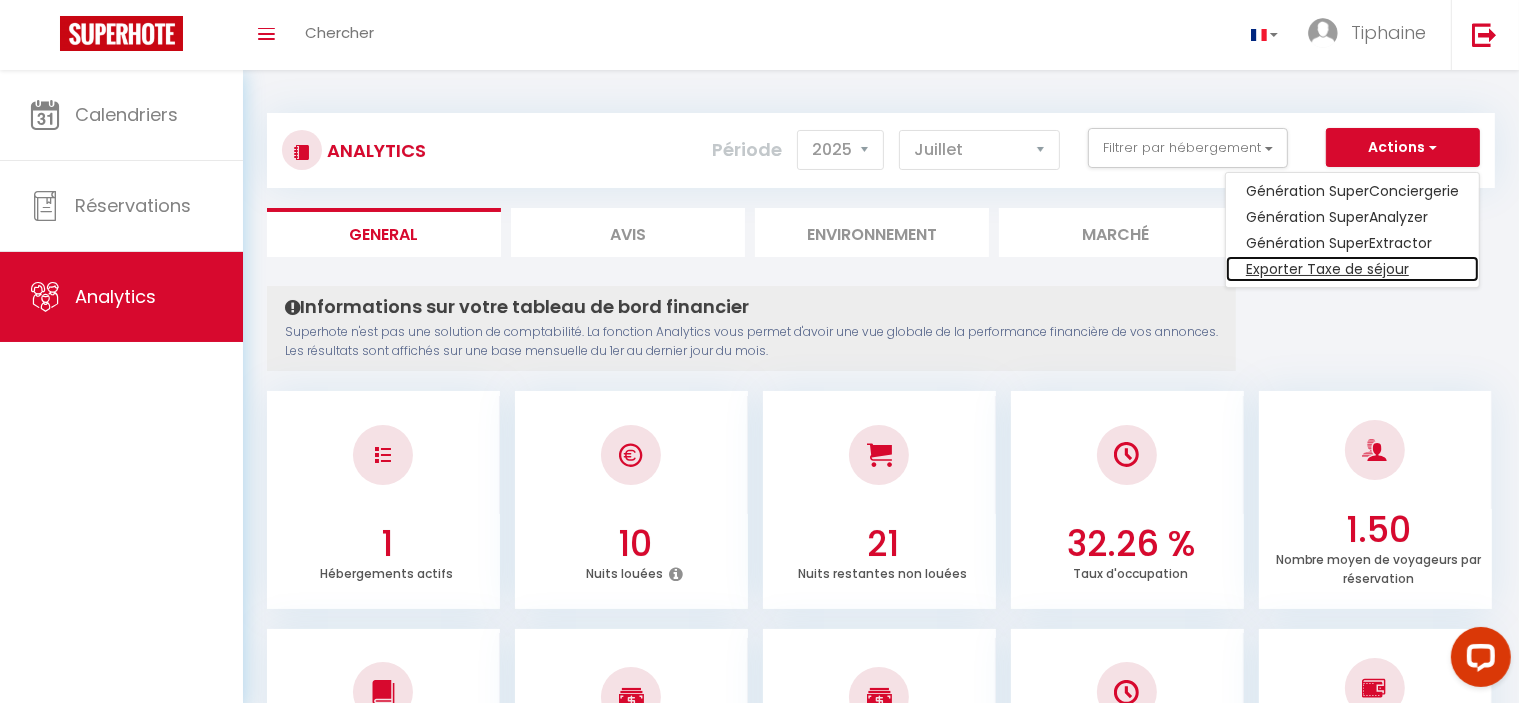 click on "Exporter Taxe de séjour" at bounding box center [1352, 269] 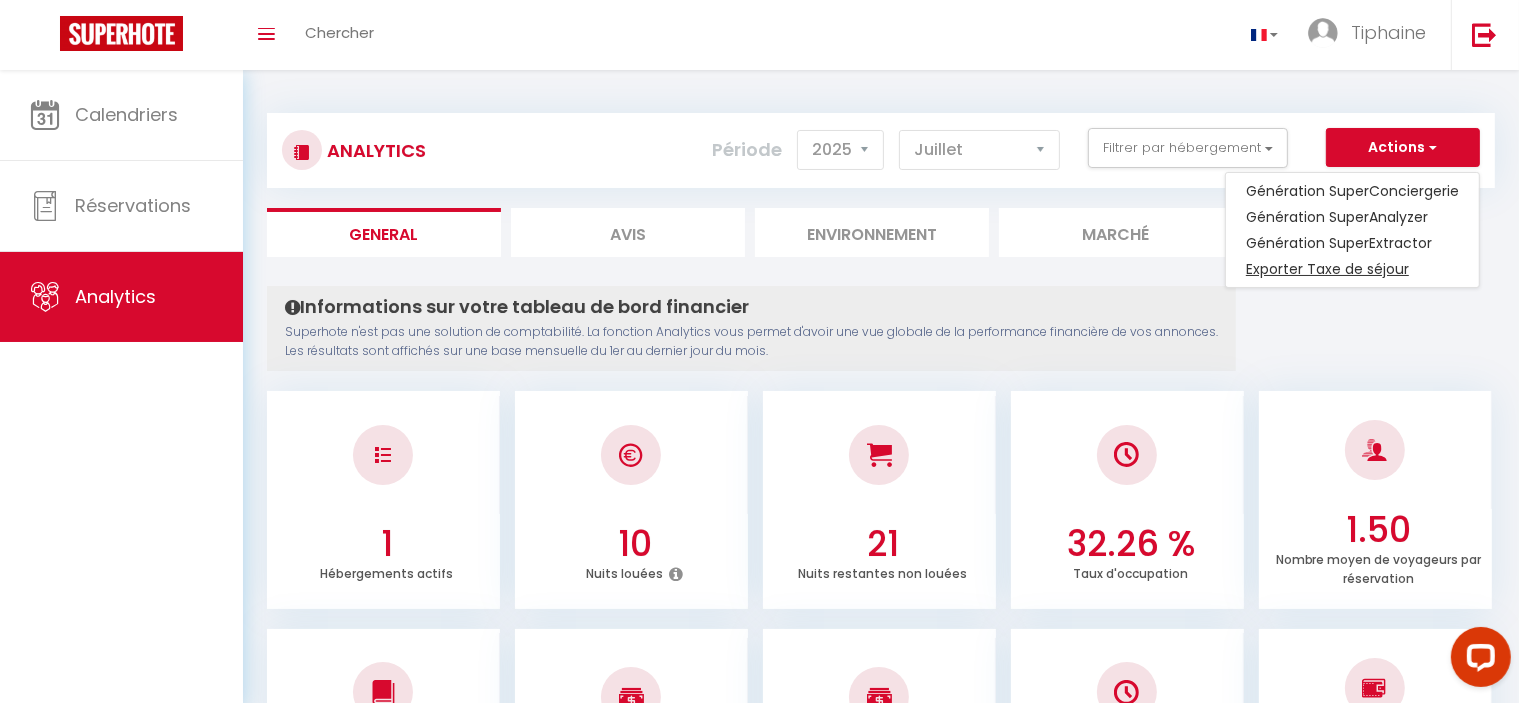 select on "07" 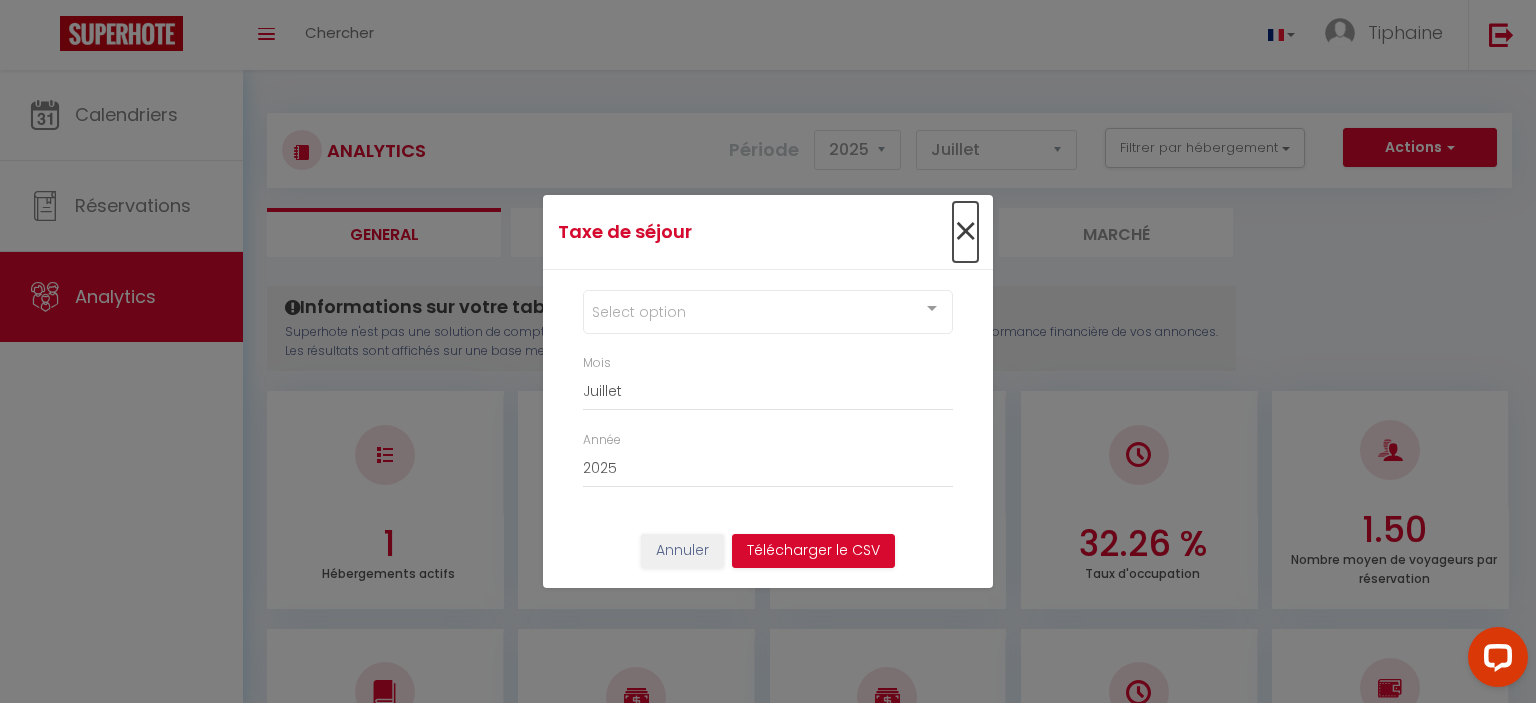 click on "×" at bounding box center (965, 232) 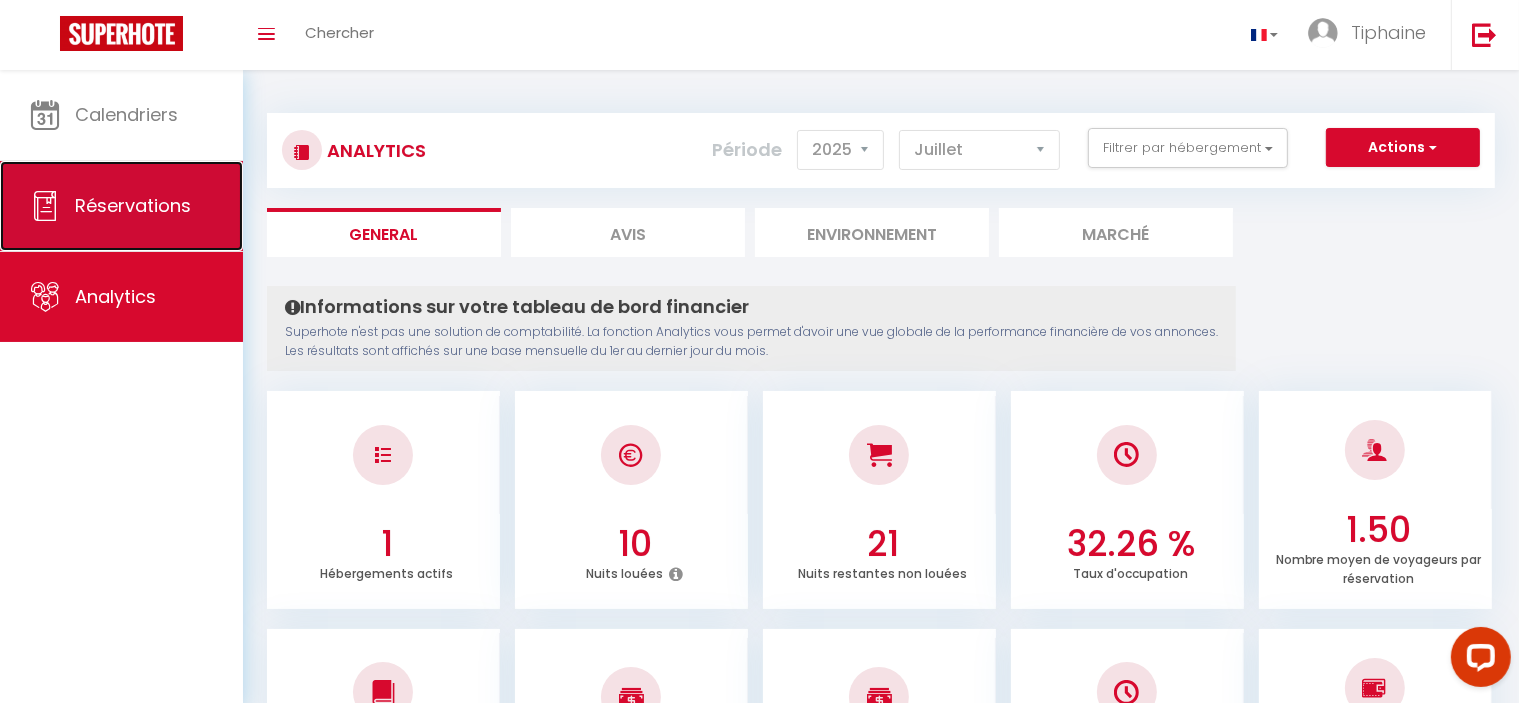 click on "Réservations" at bounding box center [133, 205] 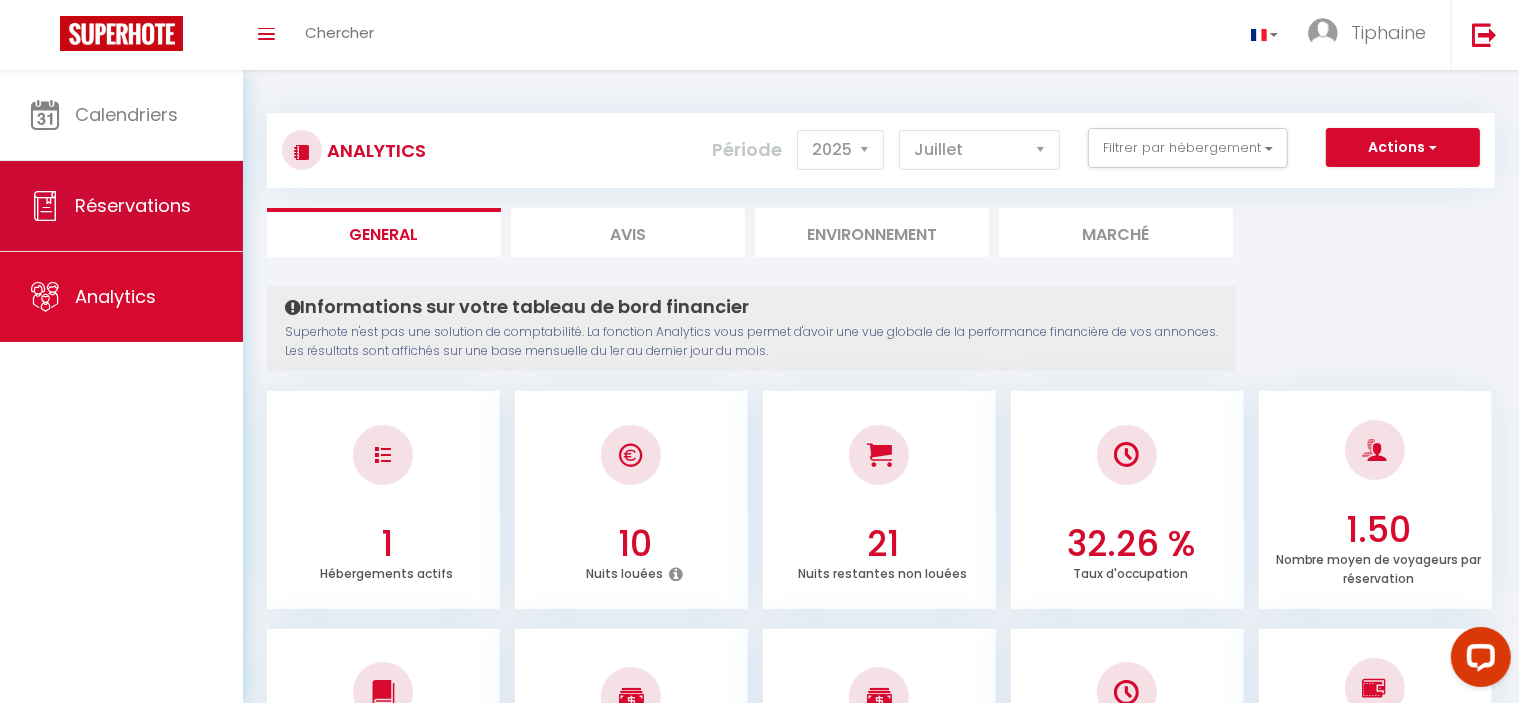 select on "not_cancelled" 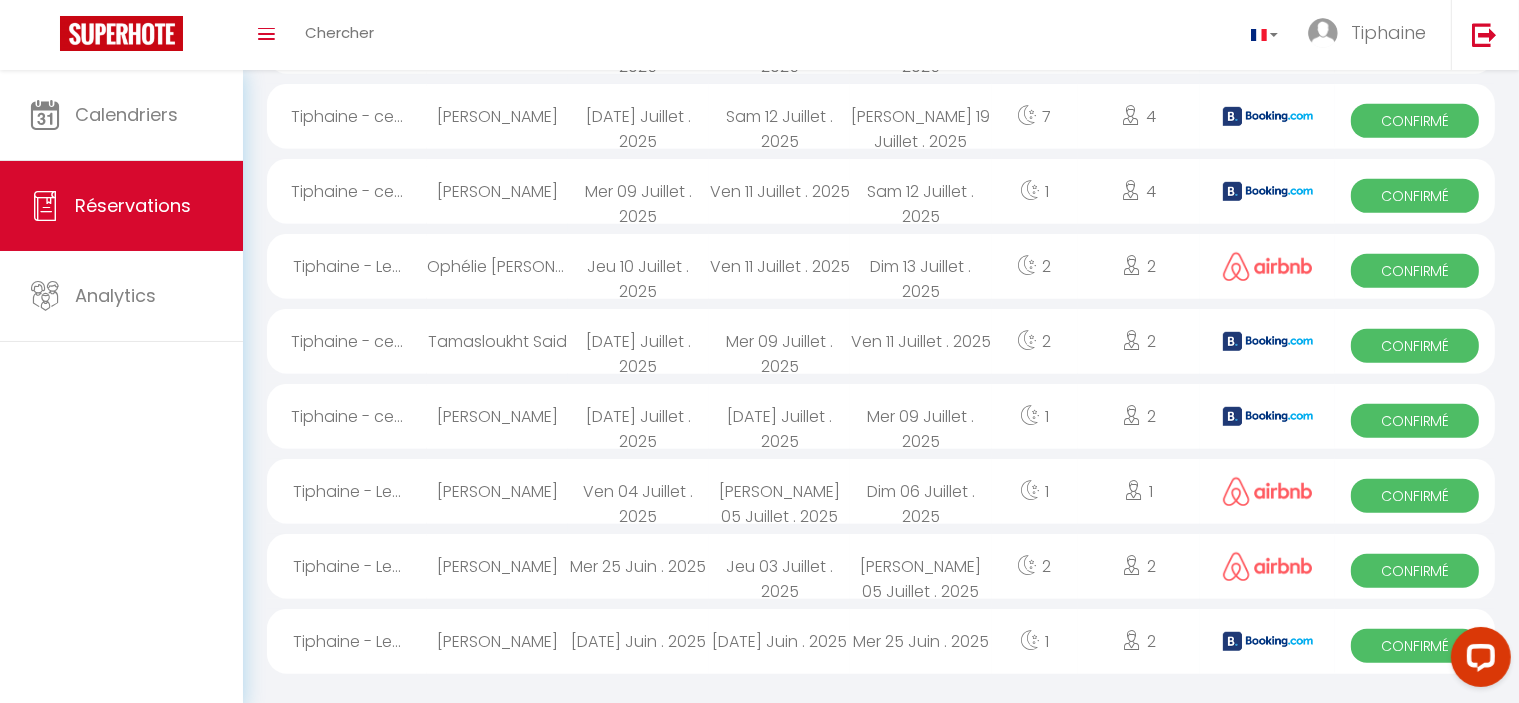 scroll, scrollTop: 1104, scrollLeft: 0, axis: vertical 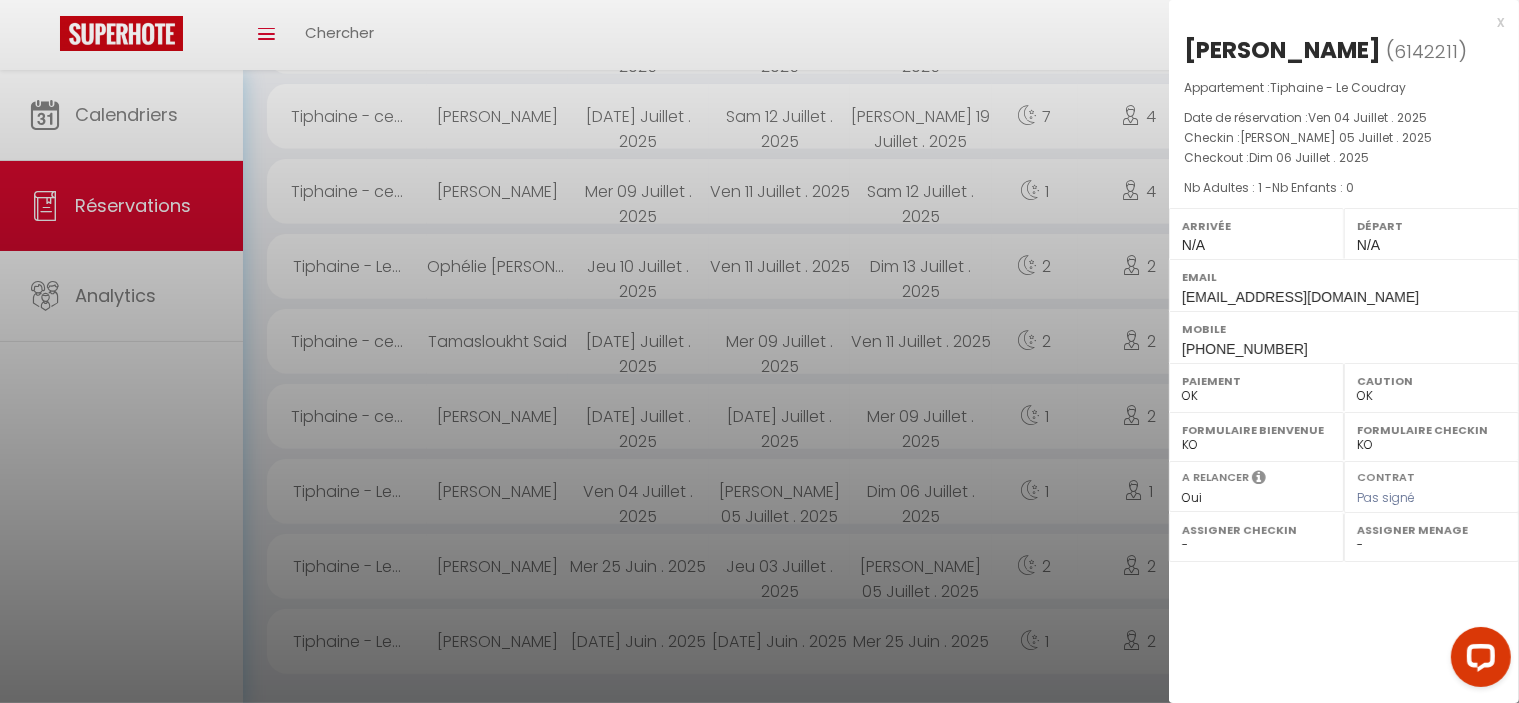 click on "[PERSON_NAME]" at bounding box center [1282, 50] 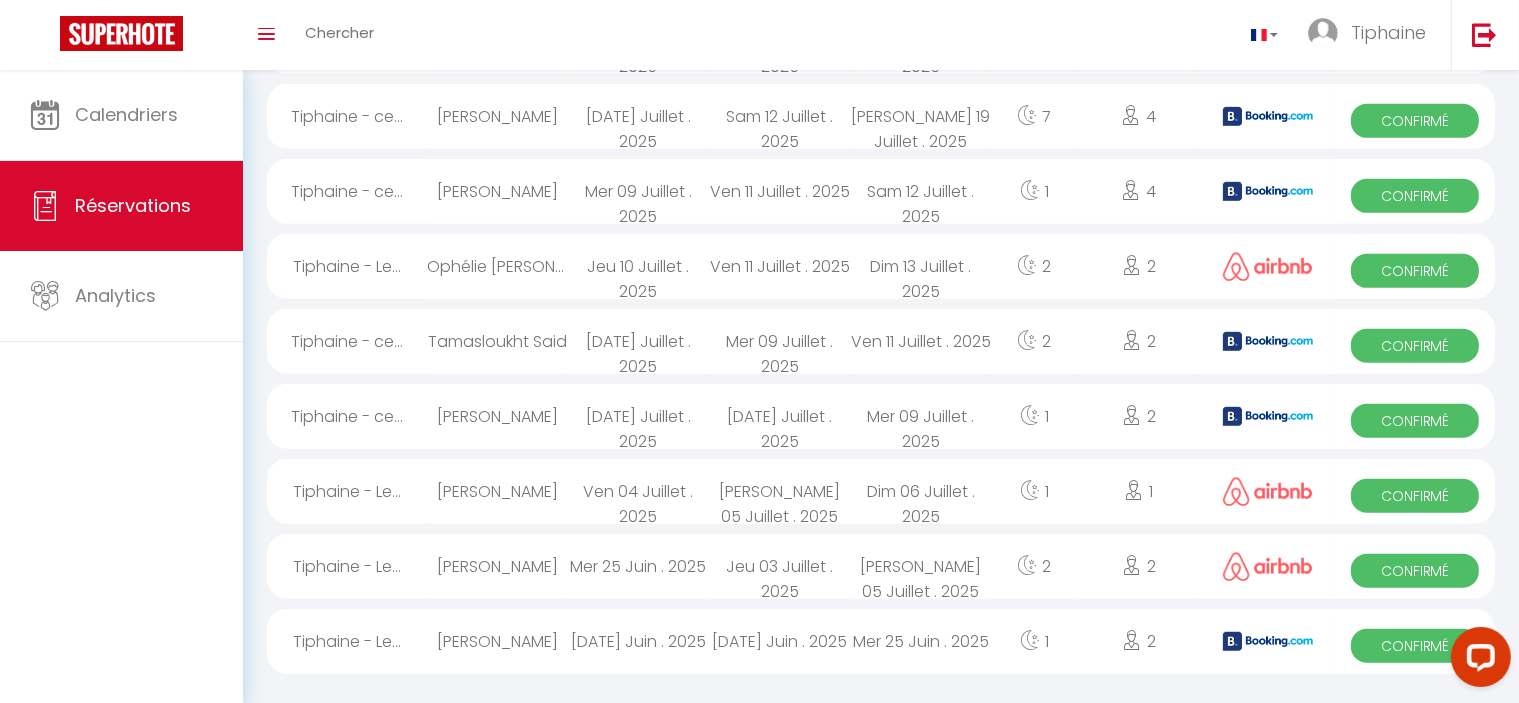 click at bounding box center [1132, 265] 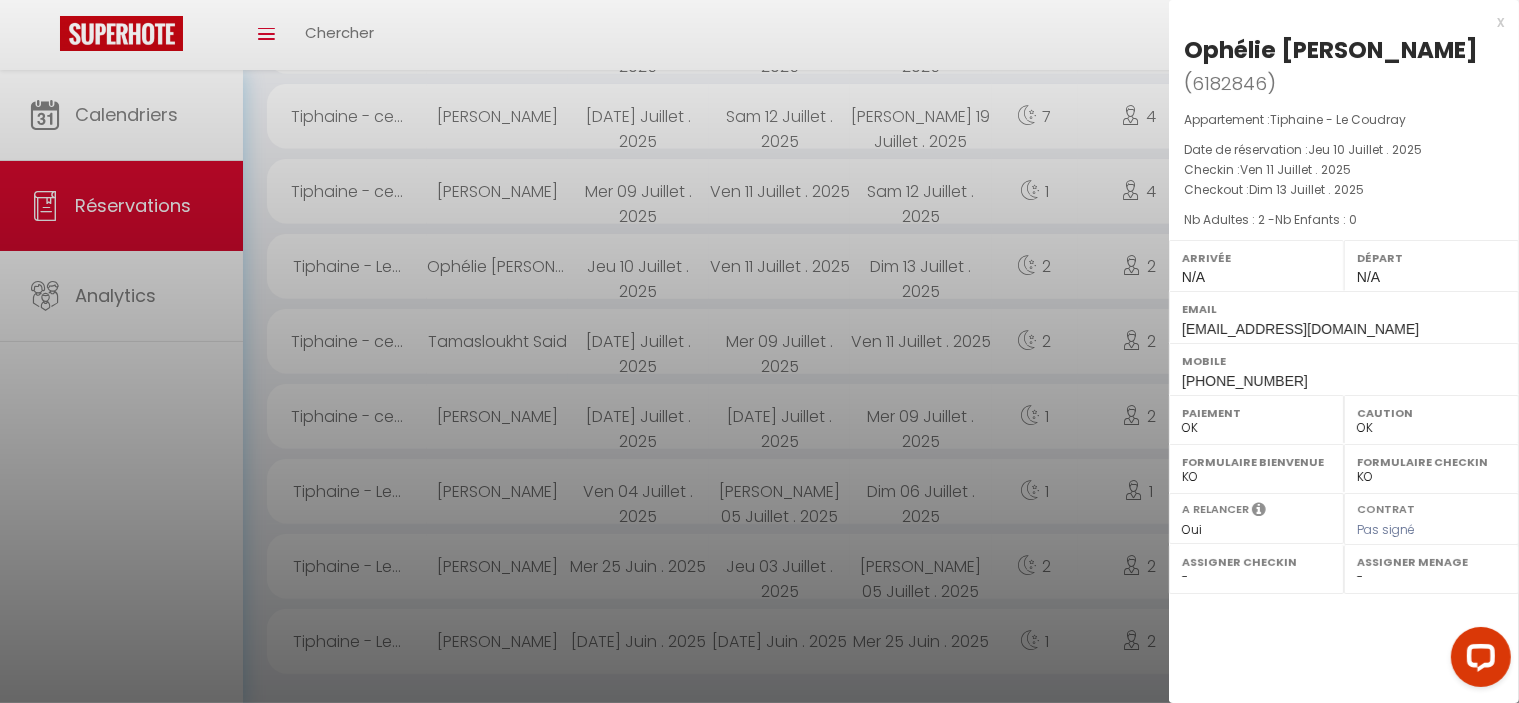 click at bounding box center (759, 351) 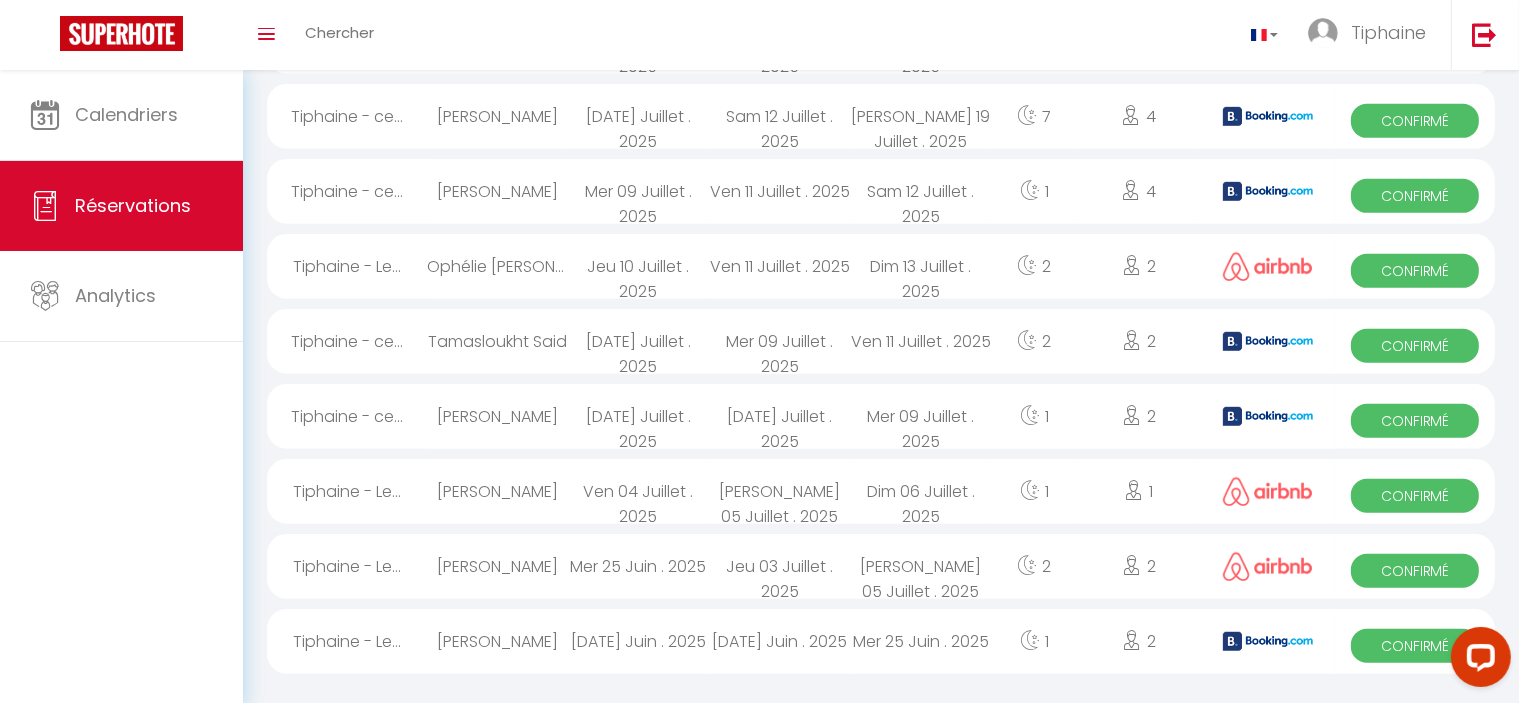 click on "Ophélie [PERSON_NAME]" at bounding box center [497, 266] 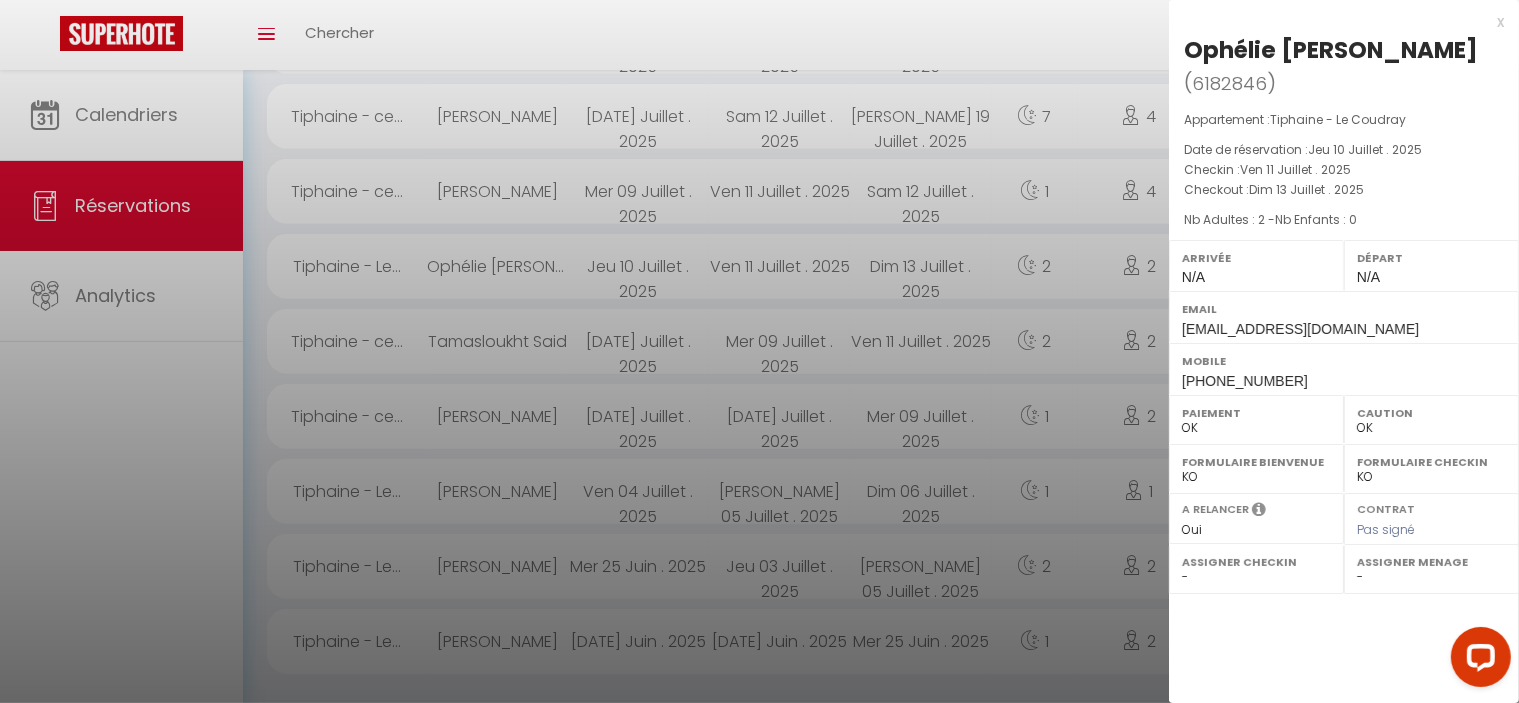 click at bounding box center (759, 351) 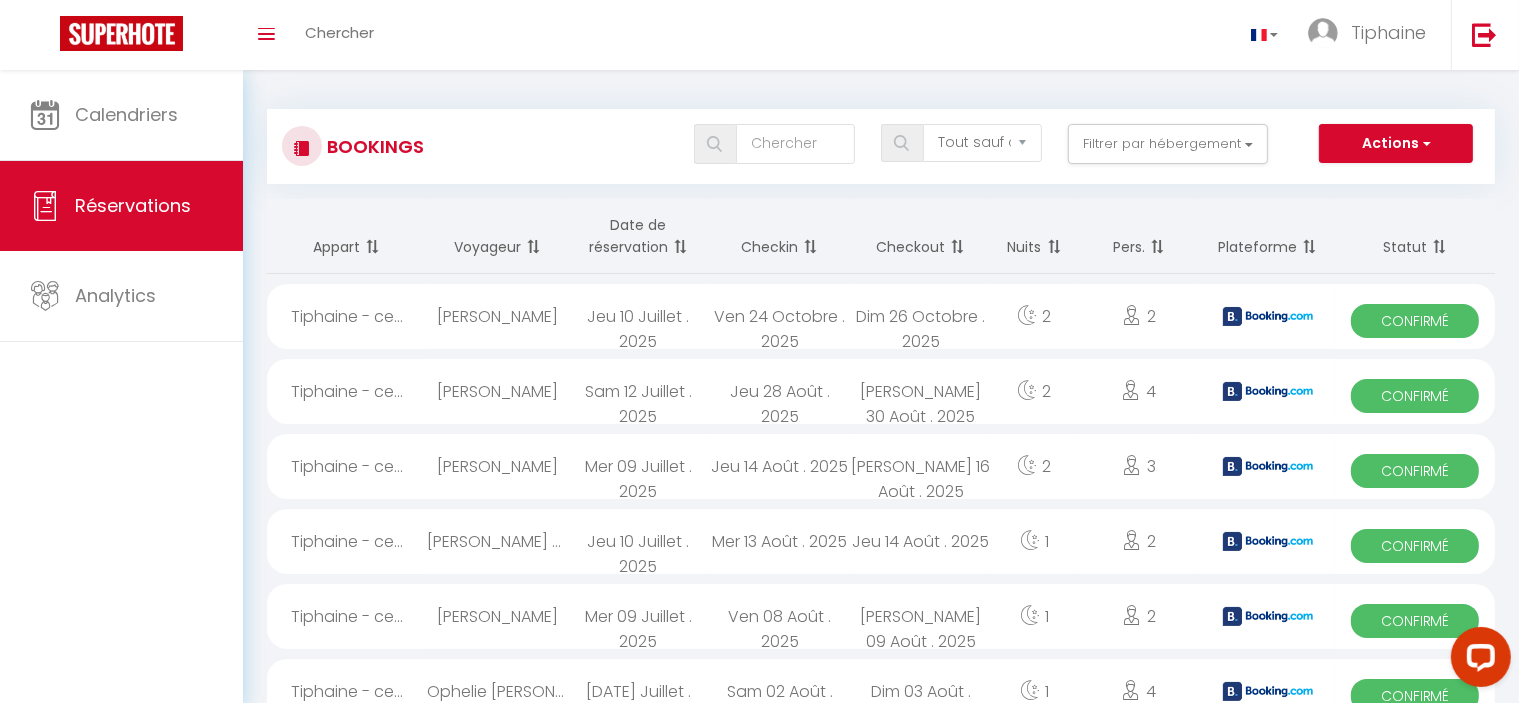 scroll, scrollTop: 0, scrollLeft: 0, axis: both 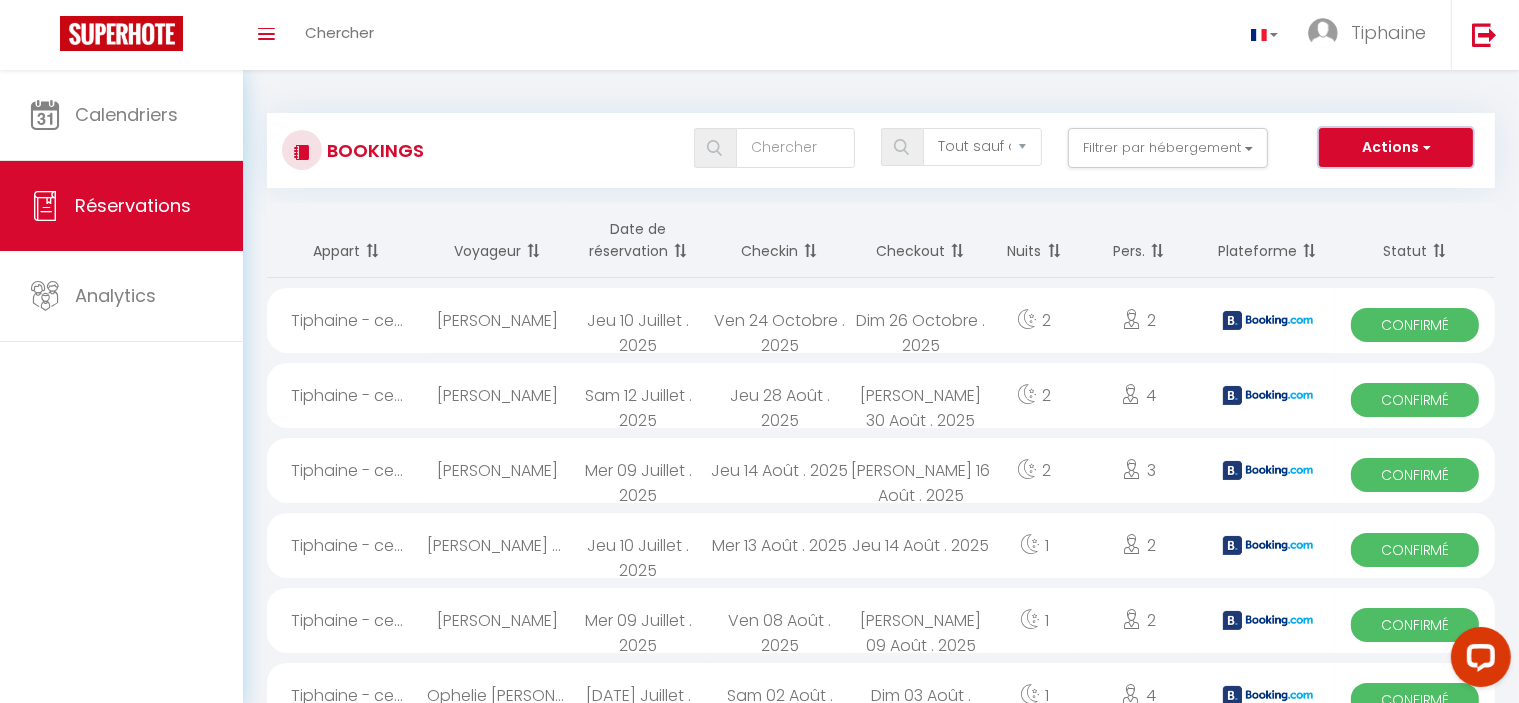 click on "Actions" at bounding box center [1396, 148] 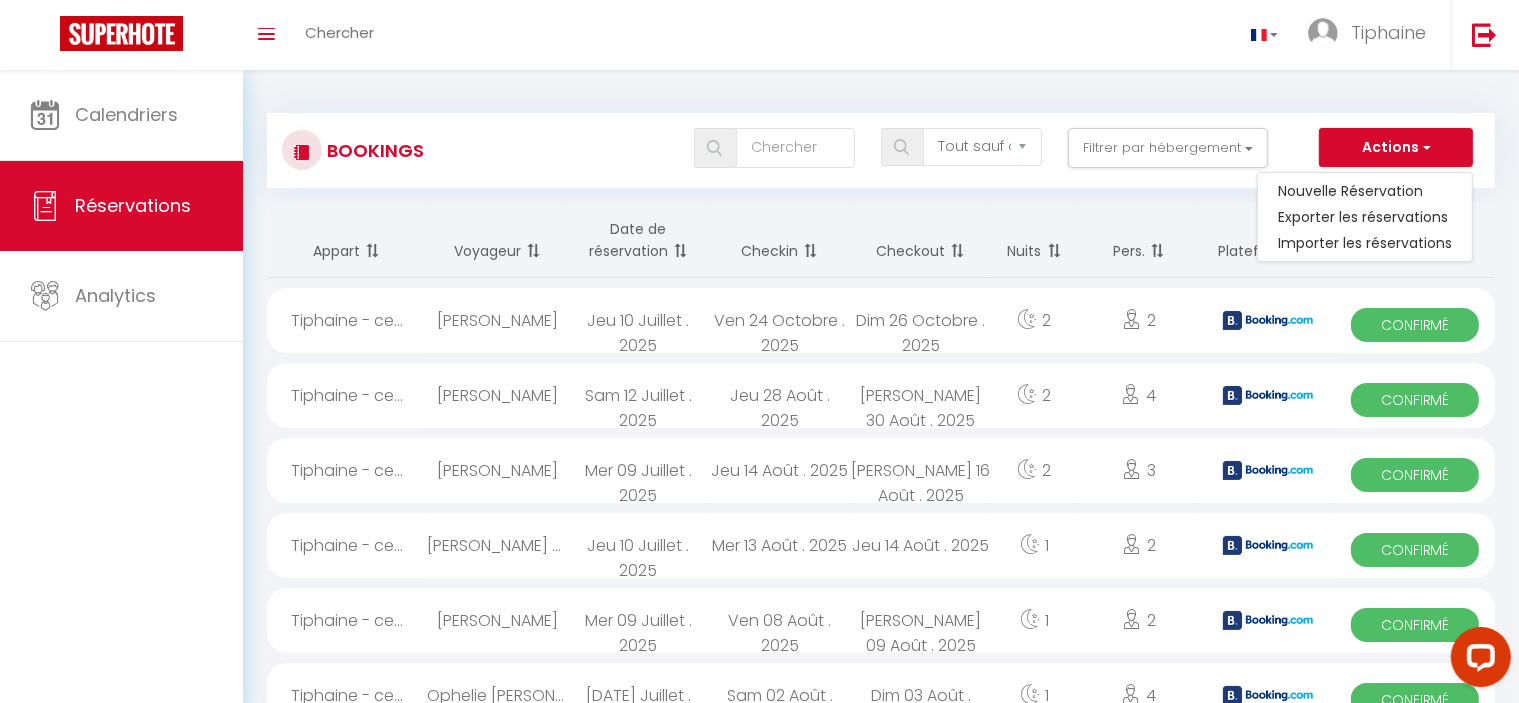 click on "Appart" at bounding box center [347, 240] 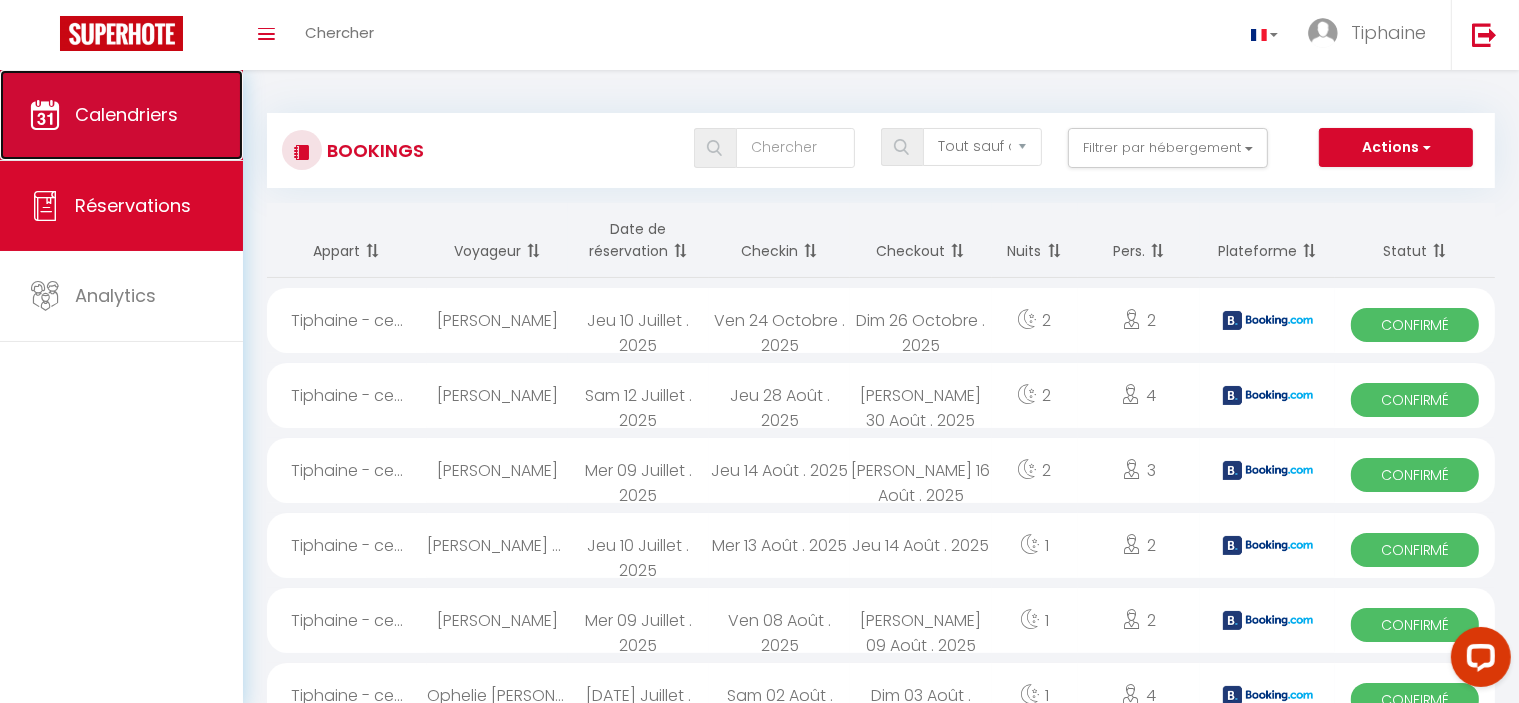 click on "Calendriers" at bounding box center [126, 114] 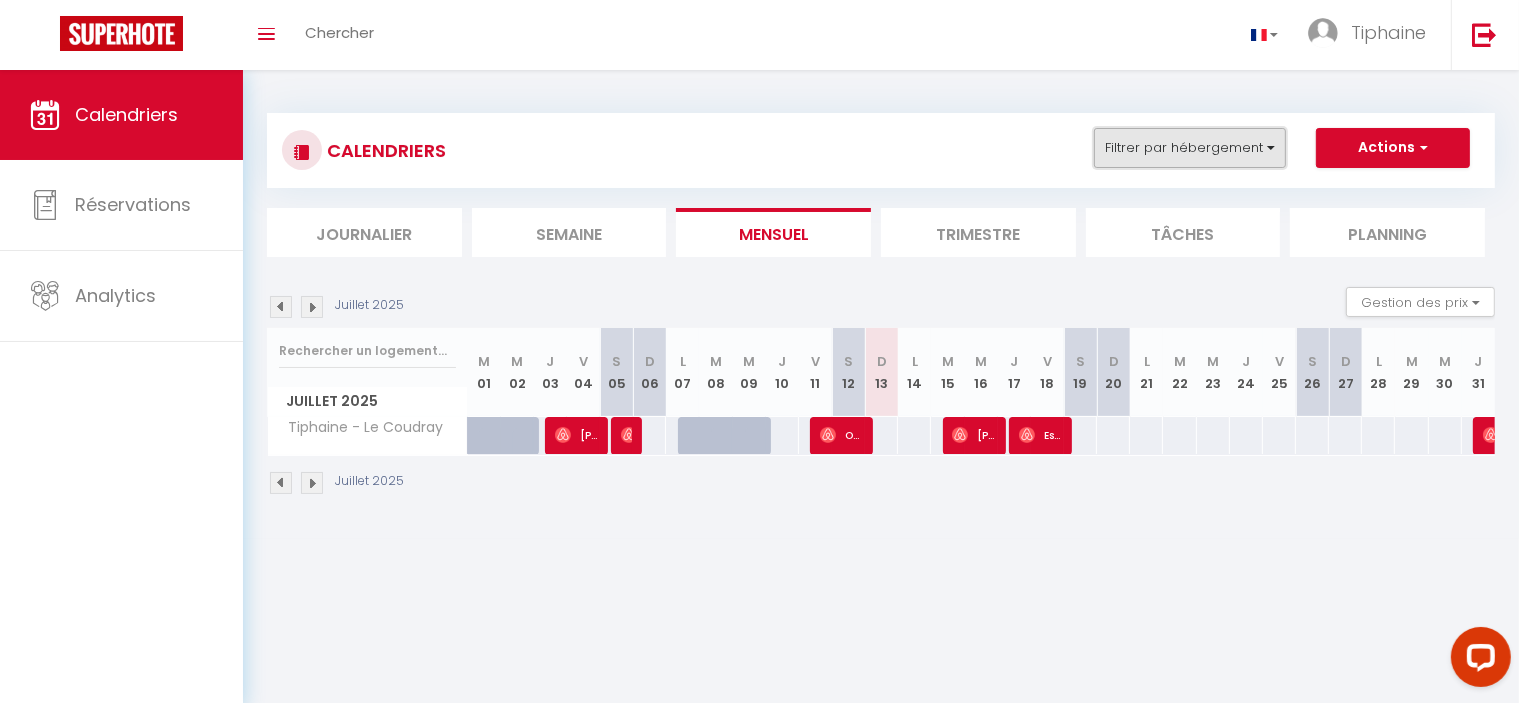 click on "Filtrer par hébergement" at bounding box center [1190, 148] 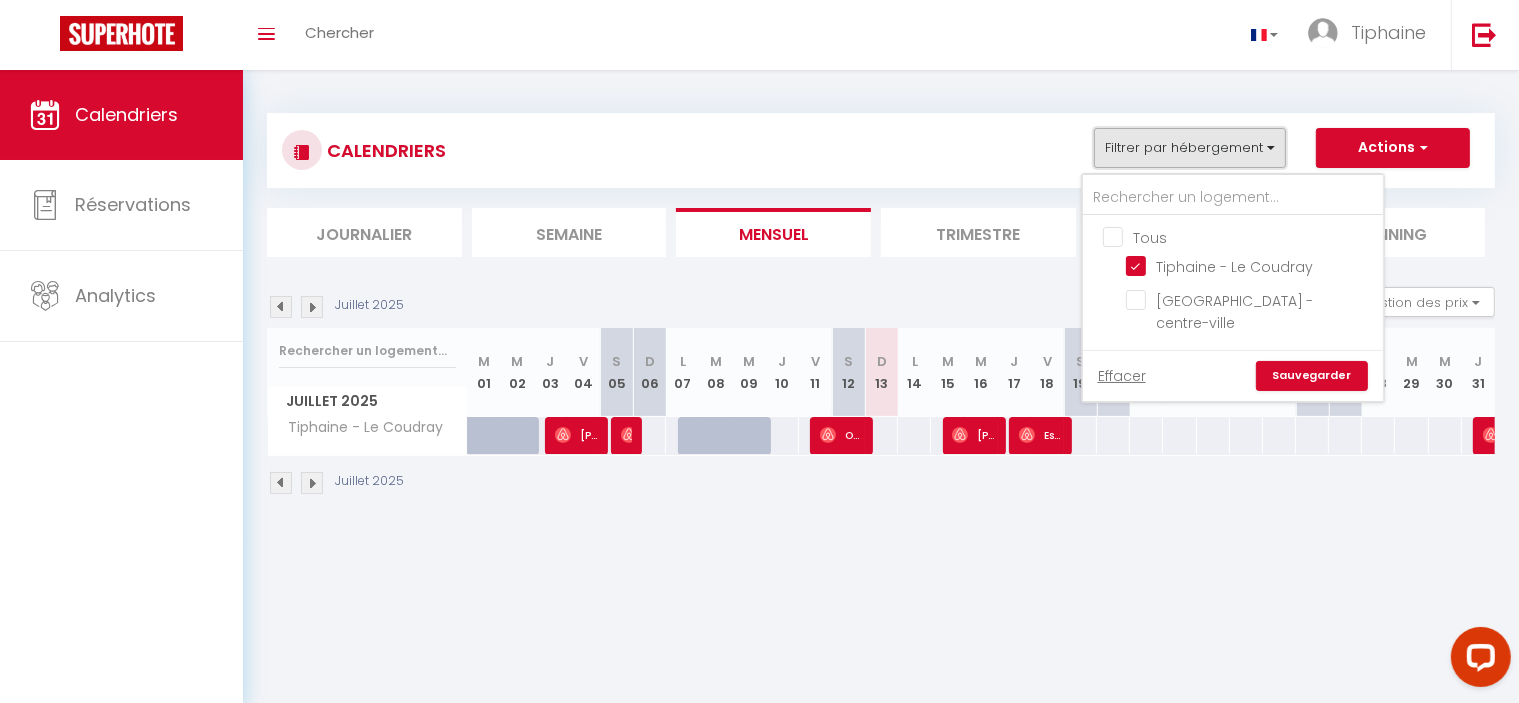 click on "Filtrer par hébergement" at bounding box center [1190, 148] 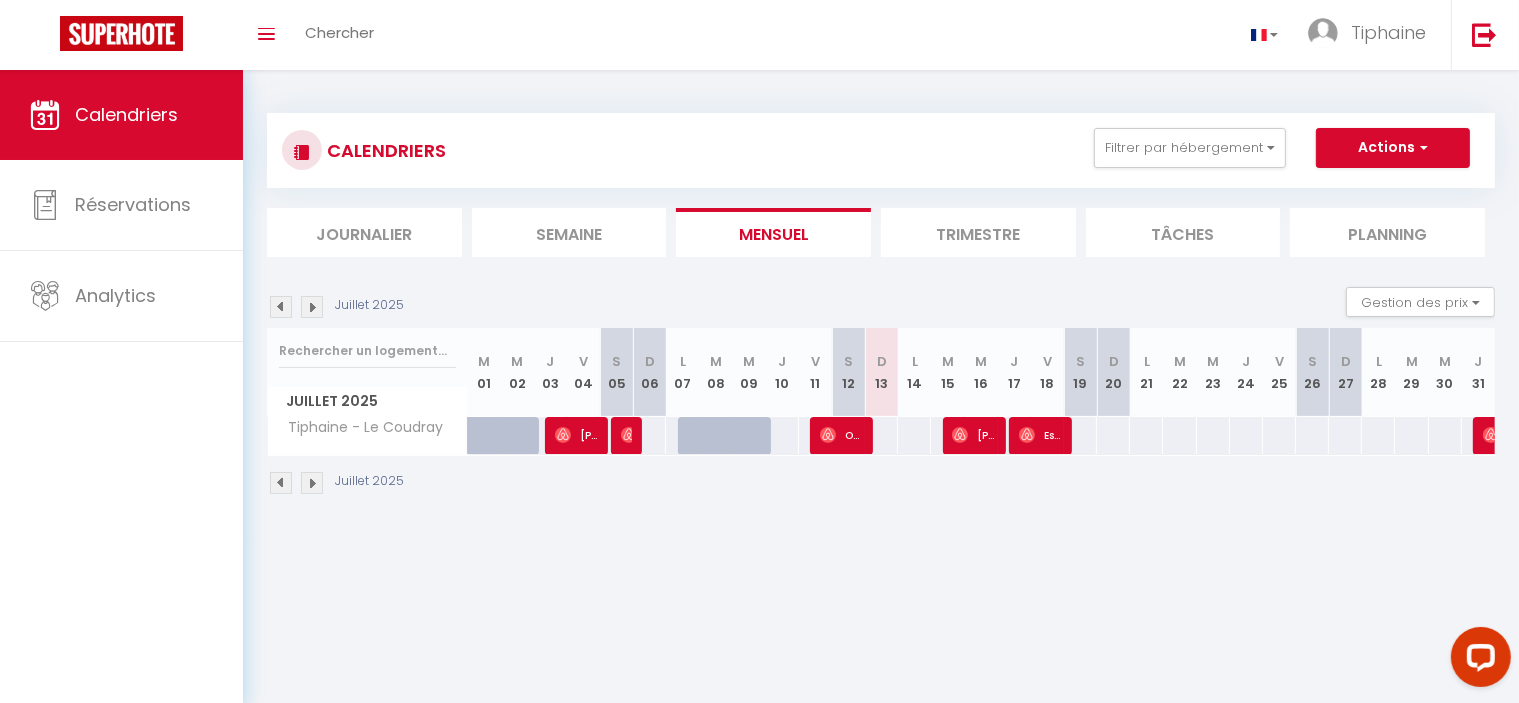 click at bounding box center (281, 483) 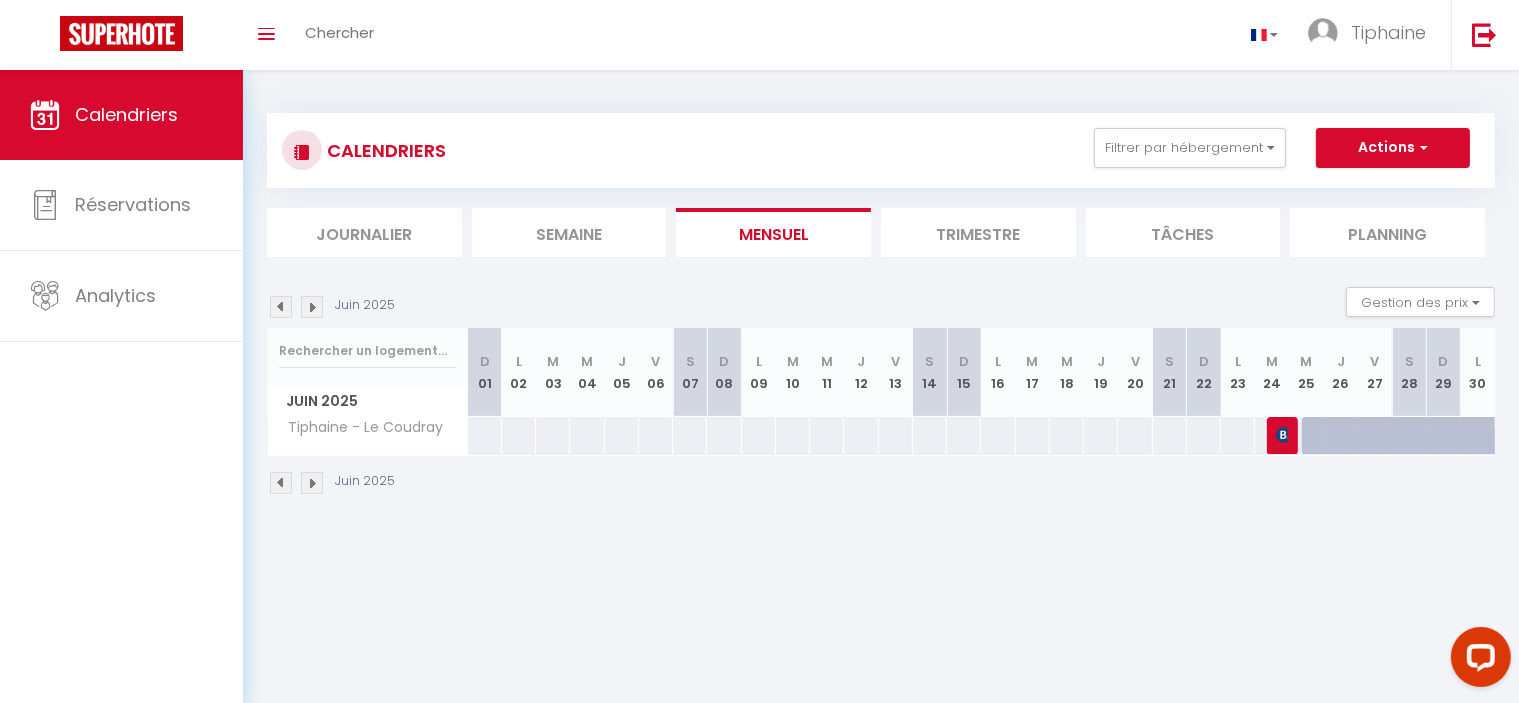 click at bounding box center [312, 483] 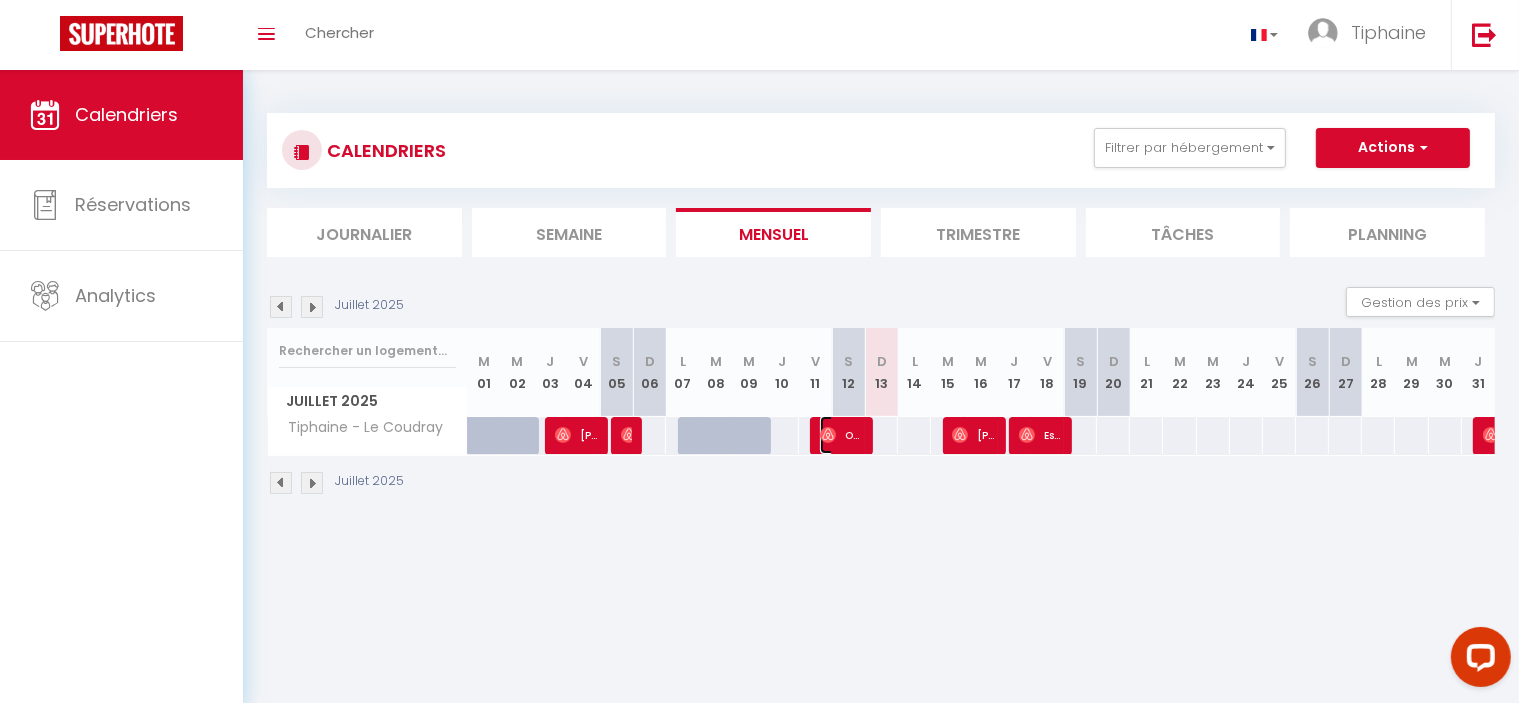 click on "Ophélie [PERSON_NAME]" at bounding box center [842, 435] 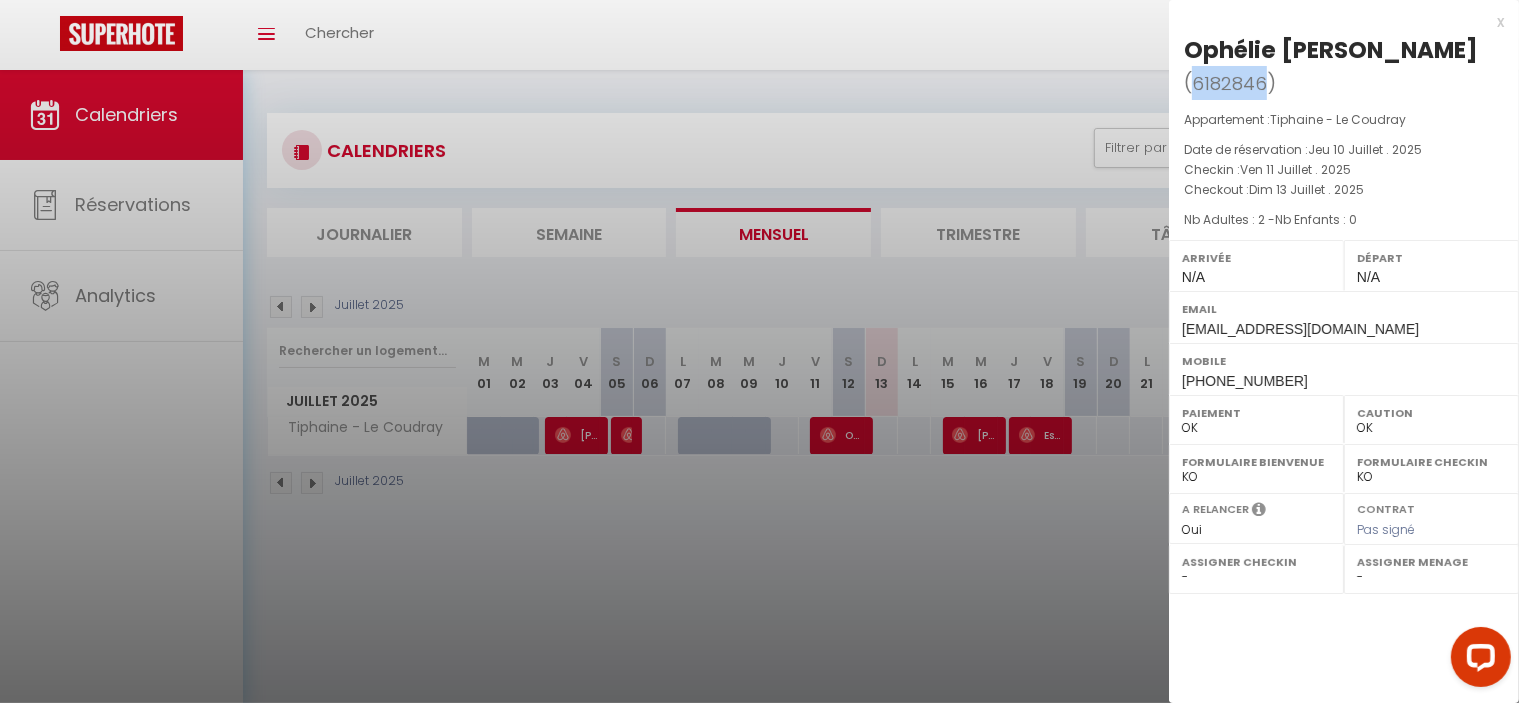 drag, startPoint x: 1390, startPoint y: 51, endPoint x: 1455, endPoint y: 55, distance: 65.12296 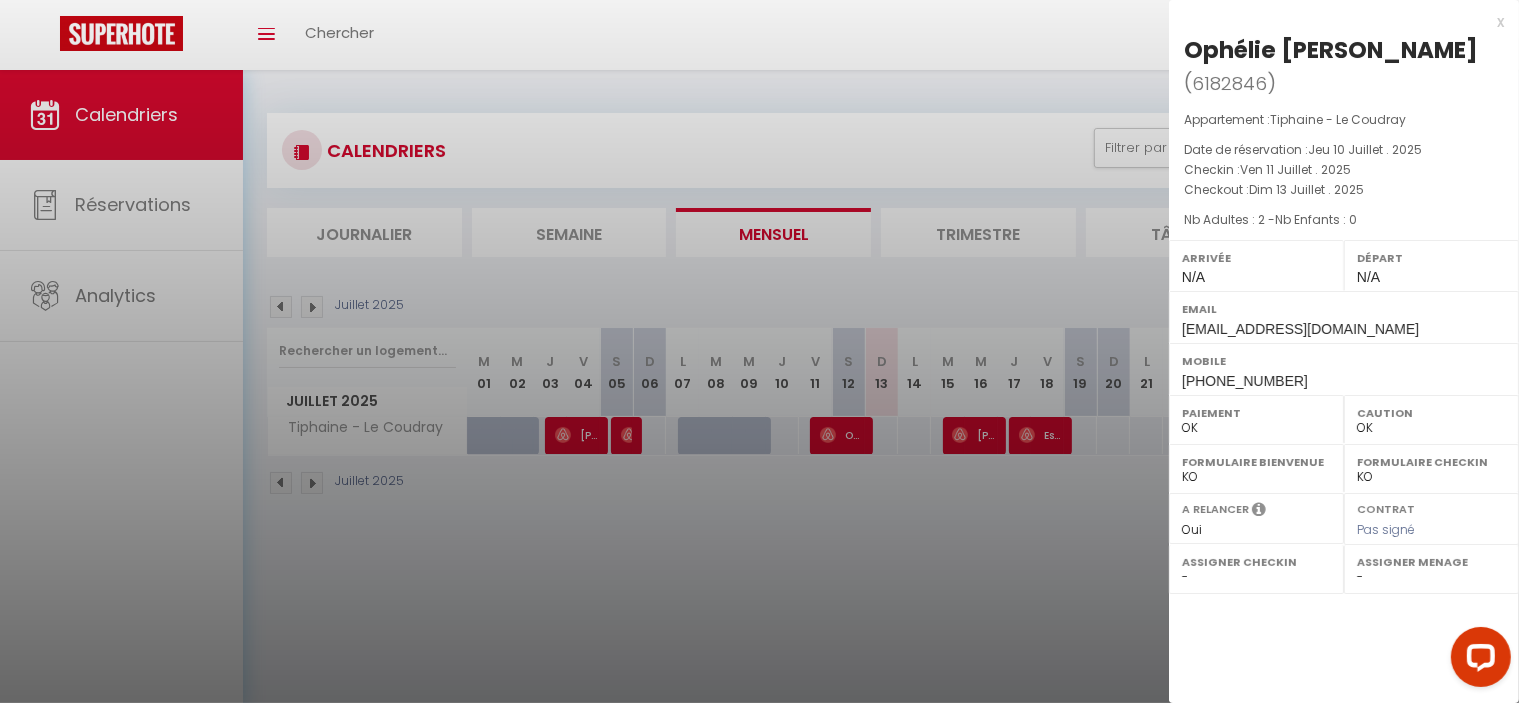 click at bounding box center (759, 351) 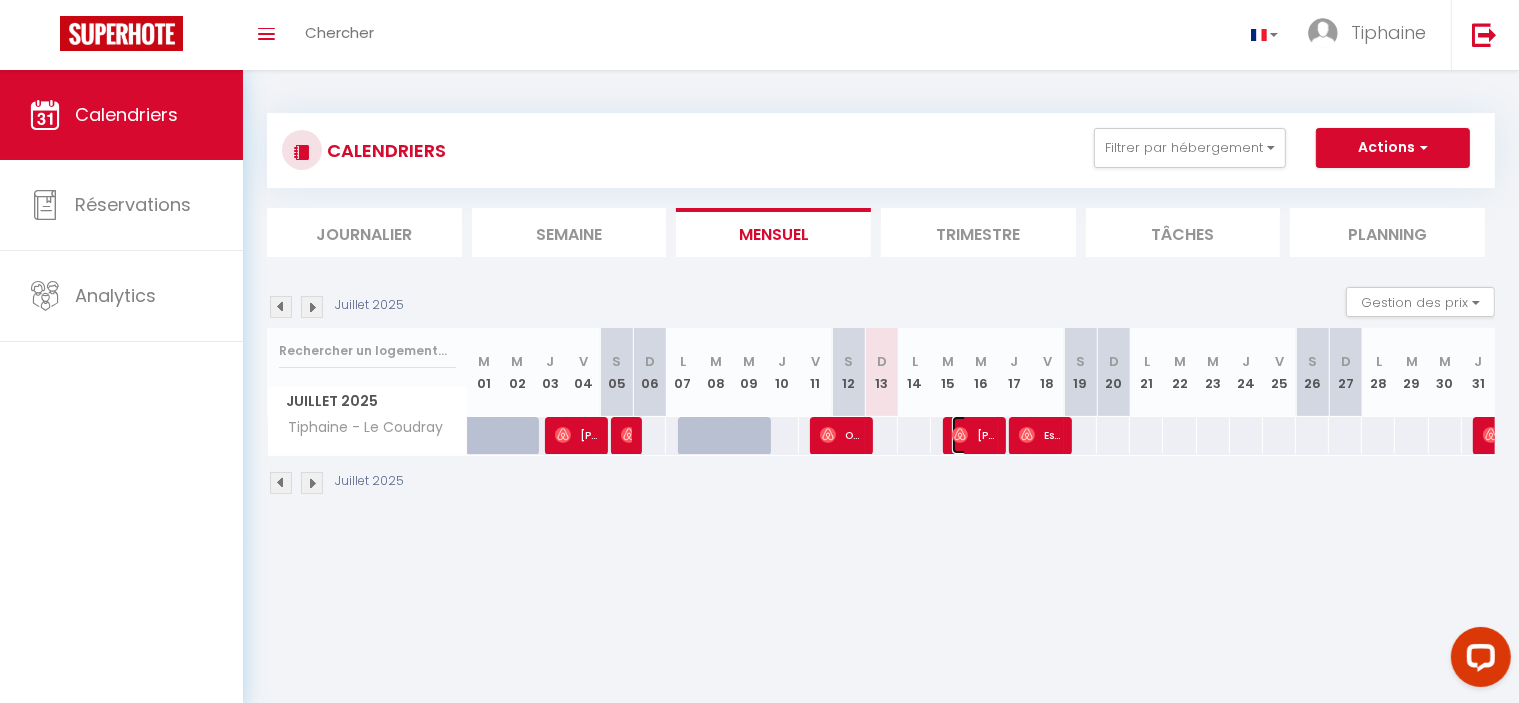 click on "[PERSON_NAME]" at bounding box center [974, 435] 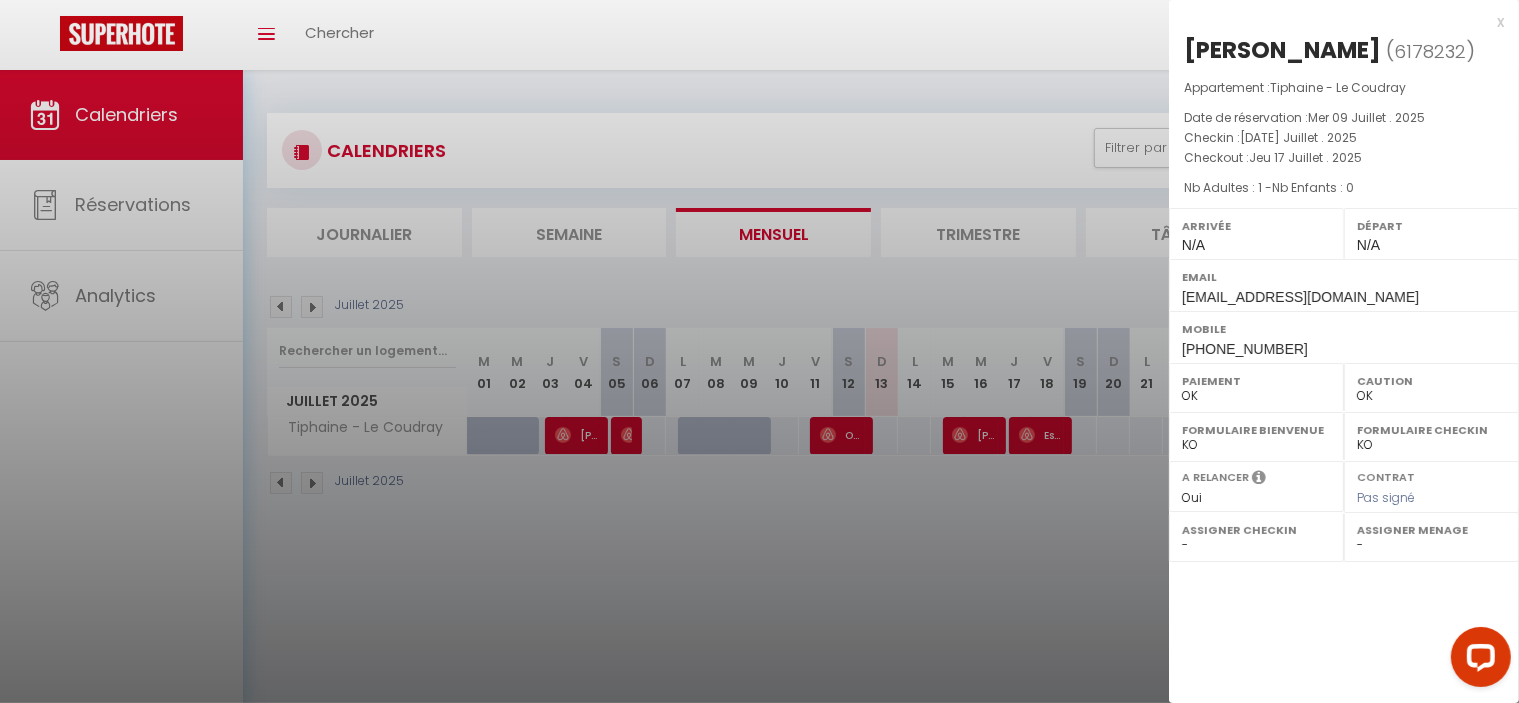 click on "6178232" at bounding box center (1430, 51) 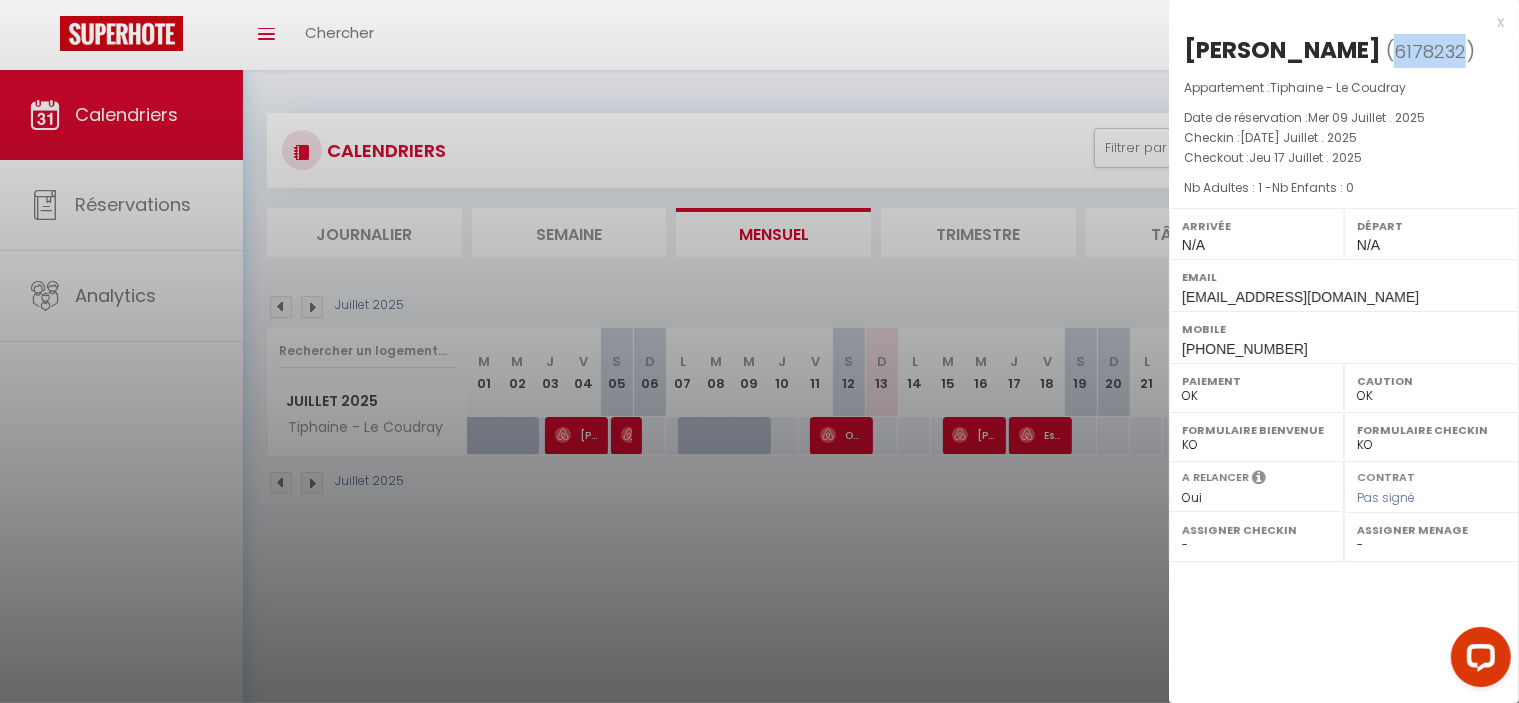 click on "6178232" at bounding box center (1430, 51) 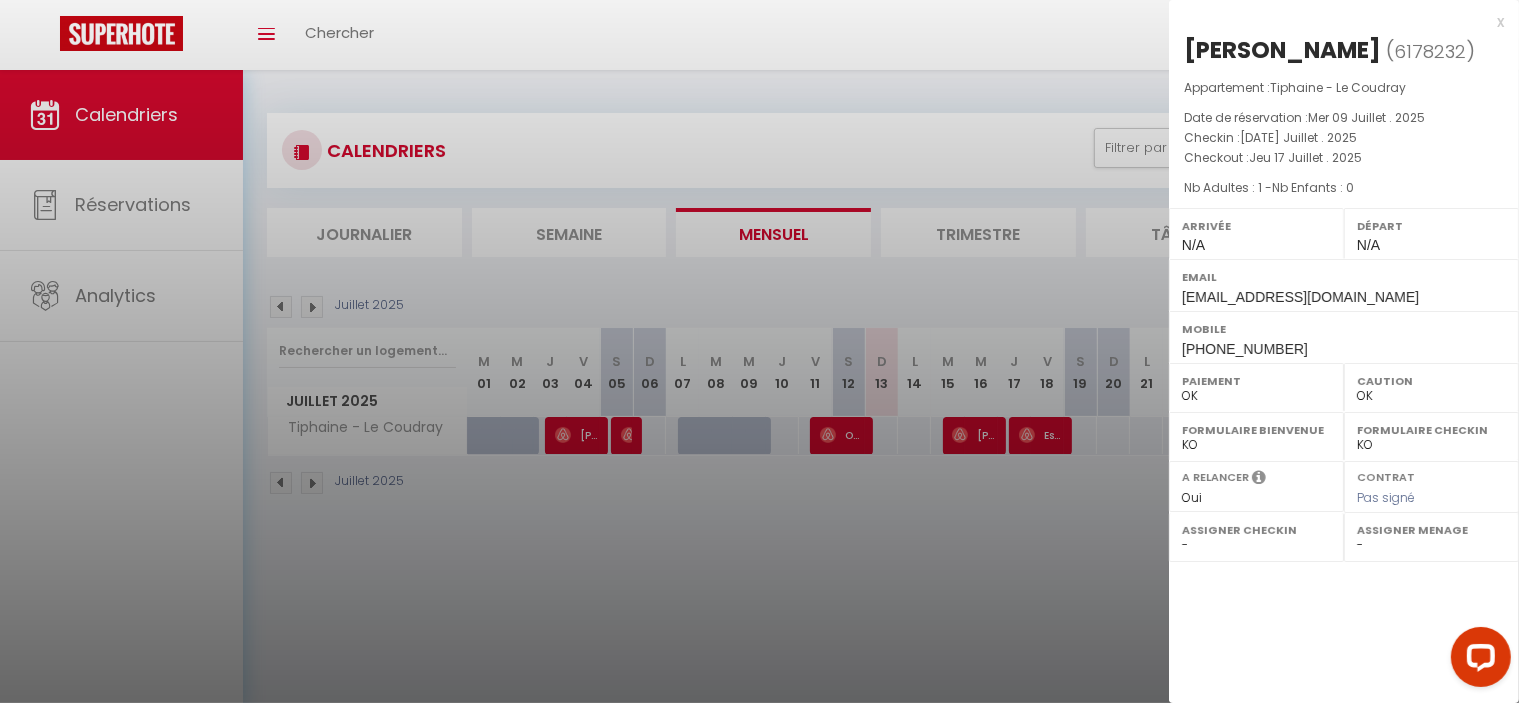 click on "x" at bounding box center (1336, 22) 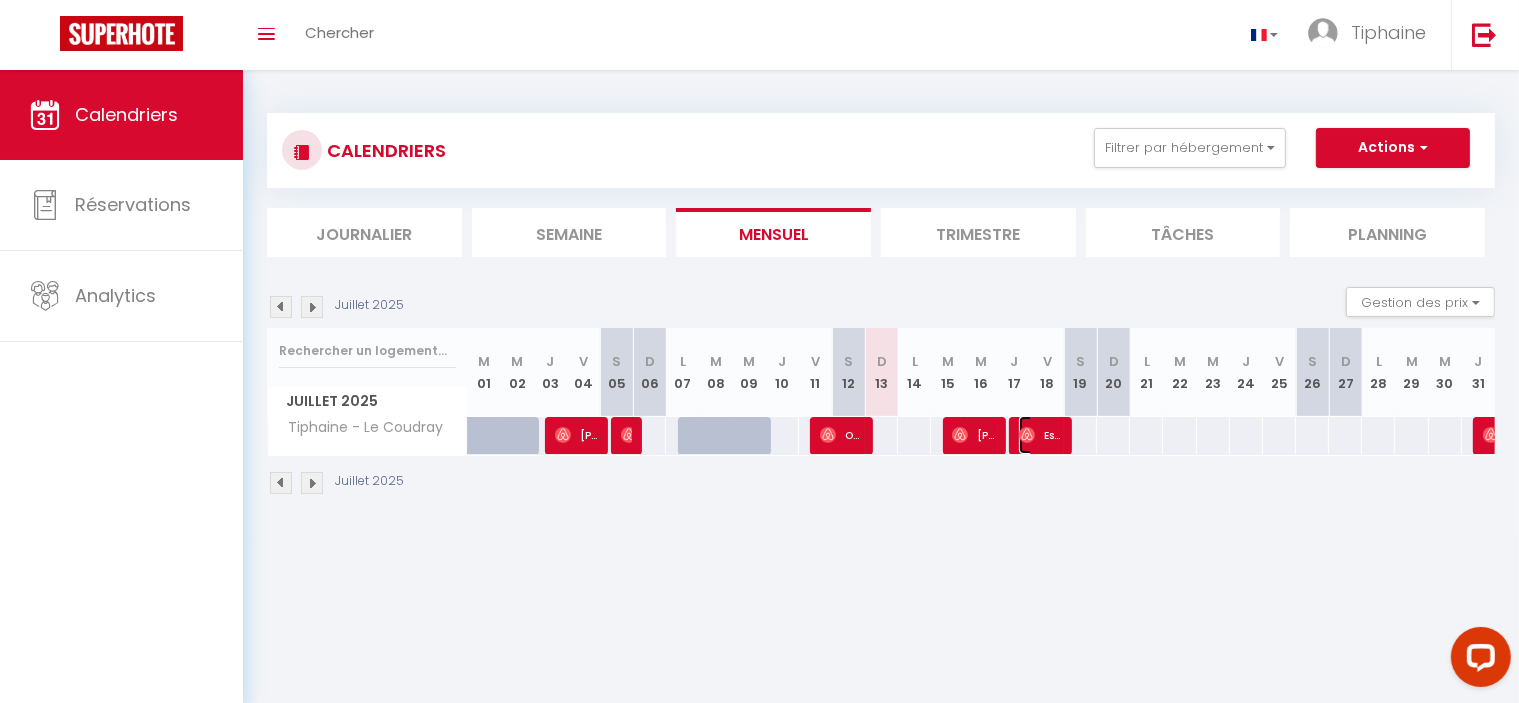 click on "Espieux [PERSON_NAME]" at bounding box center [1041, 435] 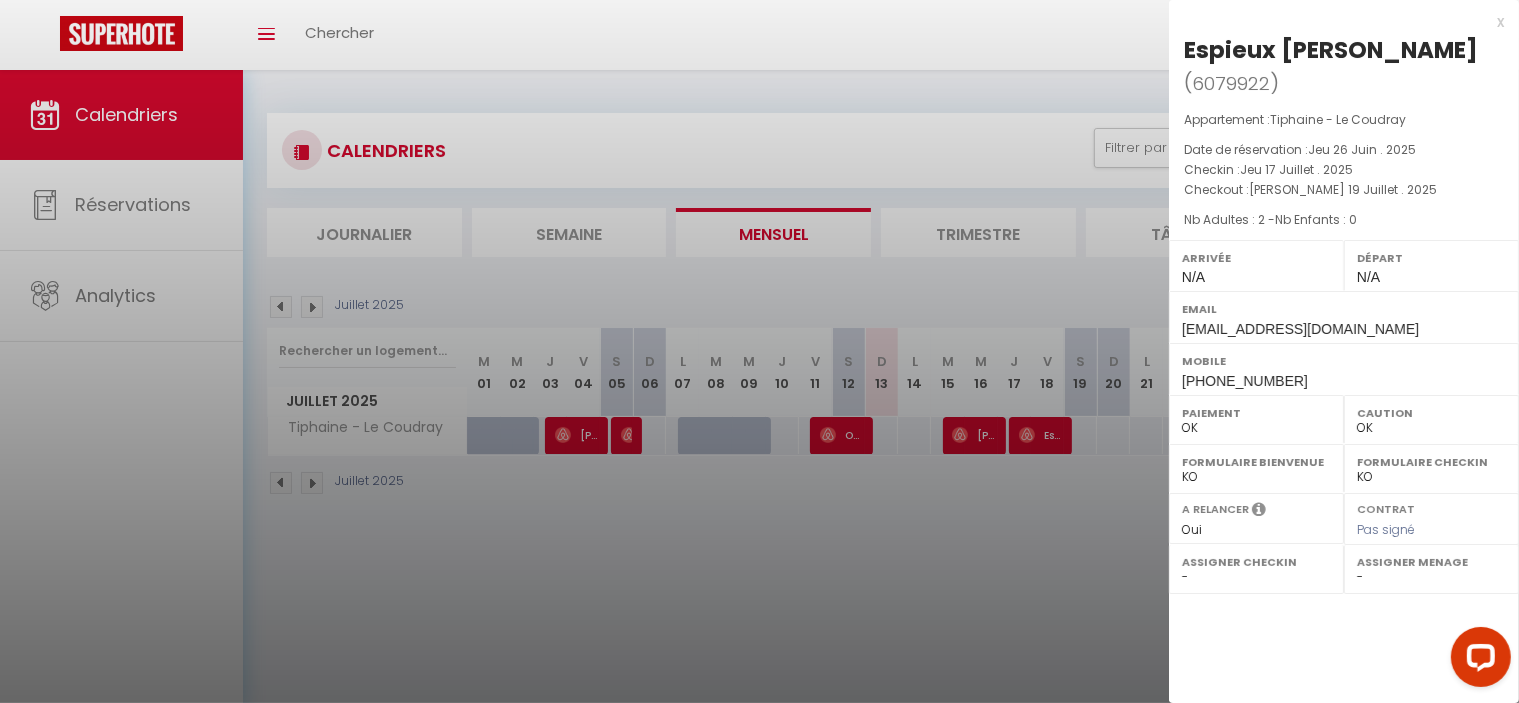 click on "x" at bounding box center [1336, 22] 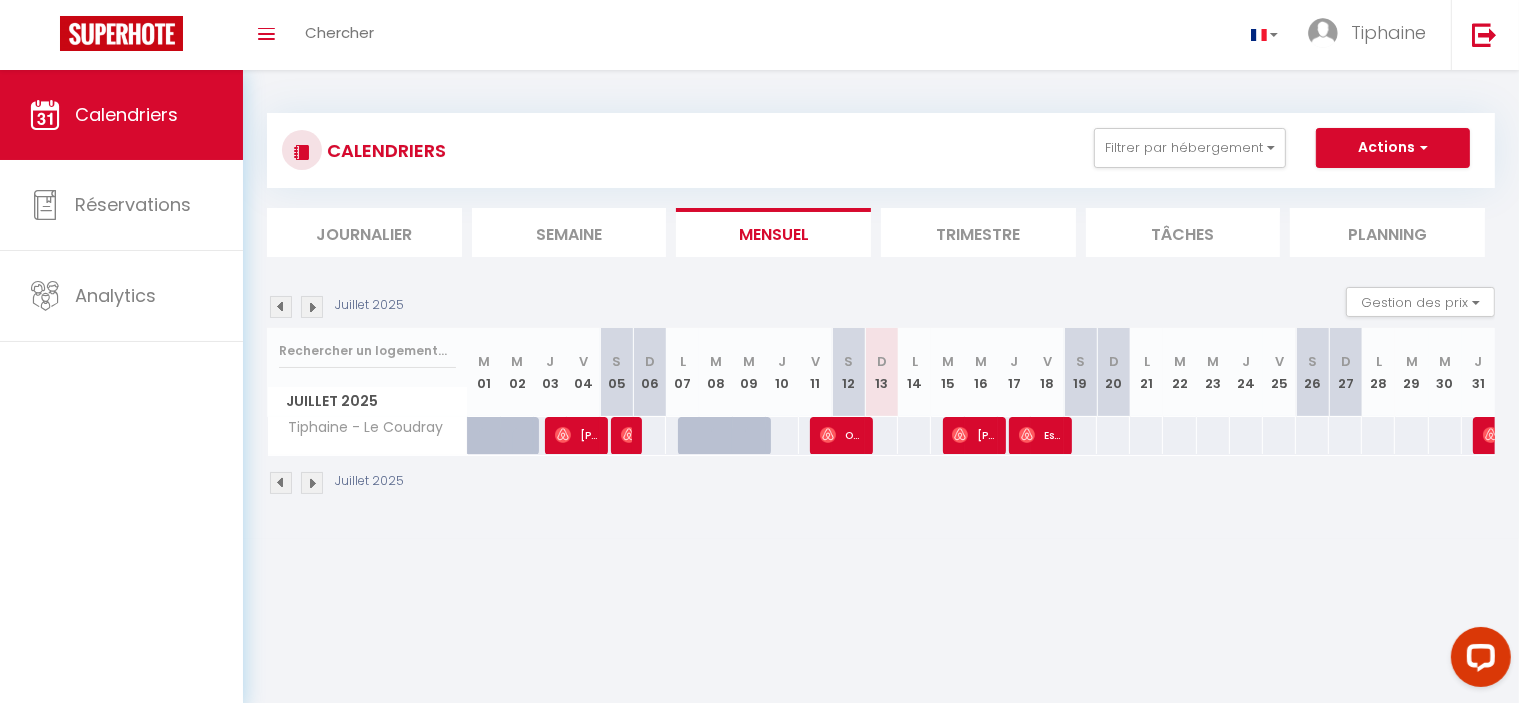 drag, startPoint x: 1332, startPoint y: 436, endPoint x: 1232, endPoint y: 436, distance: 100 